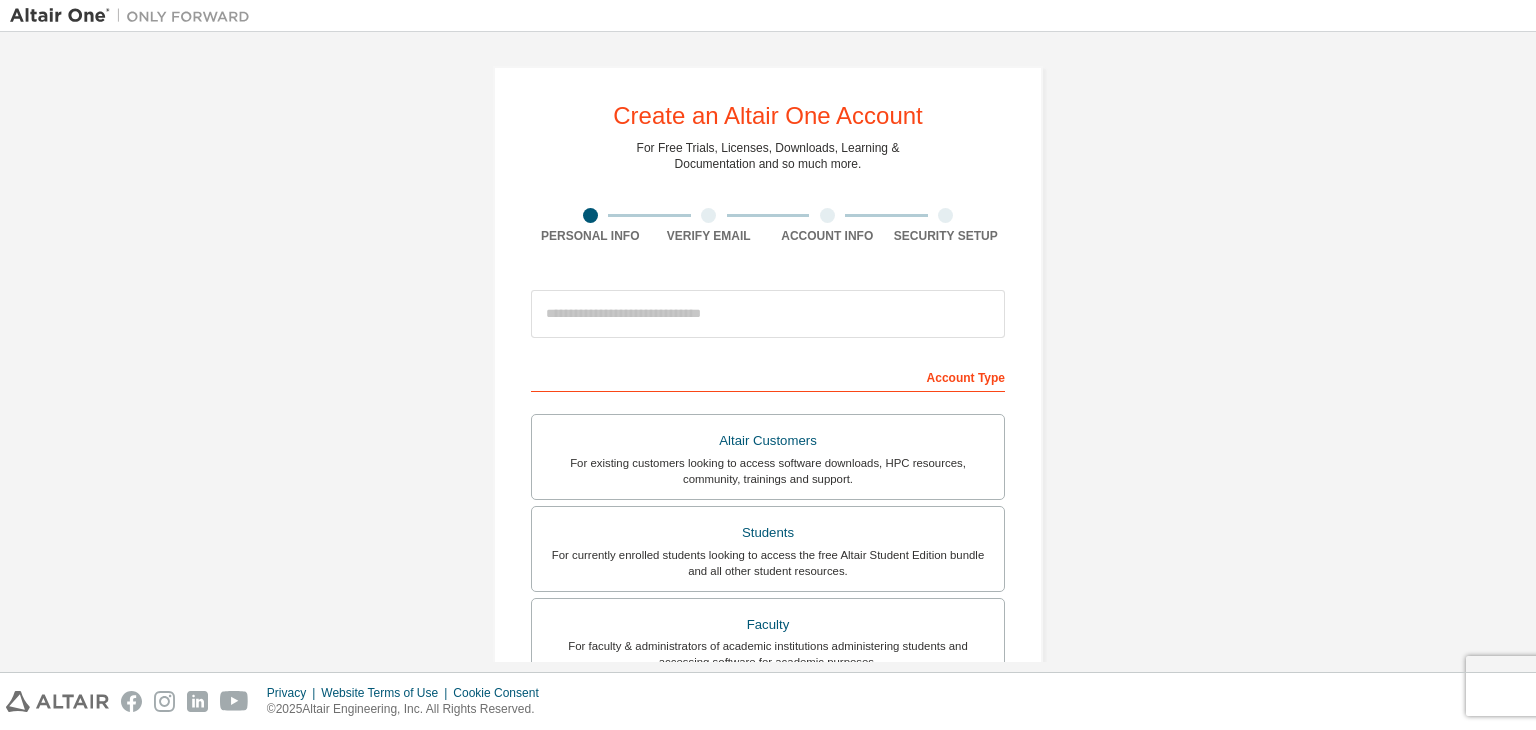scroll, scrollTop: 0, scrollLeft: 0, axis: both 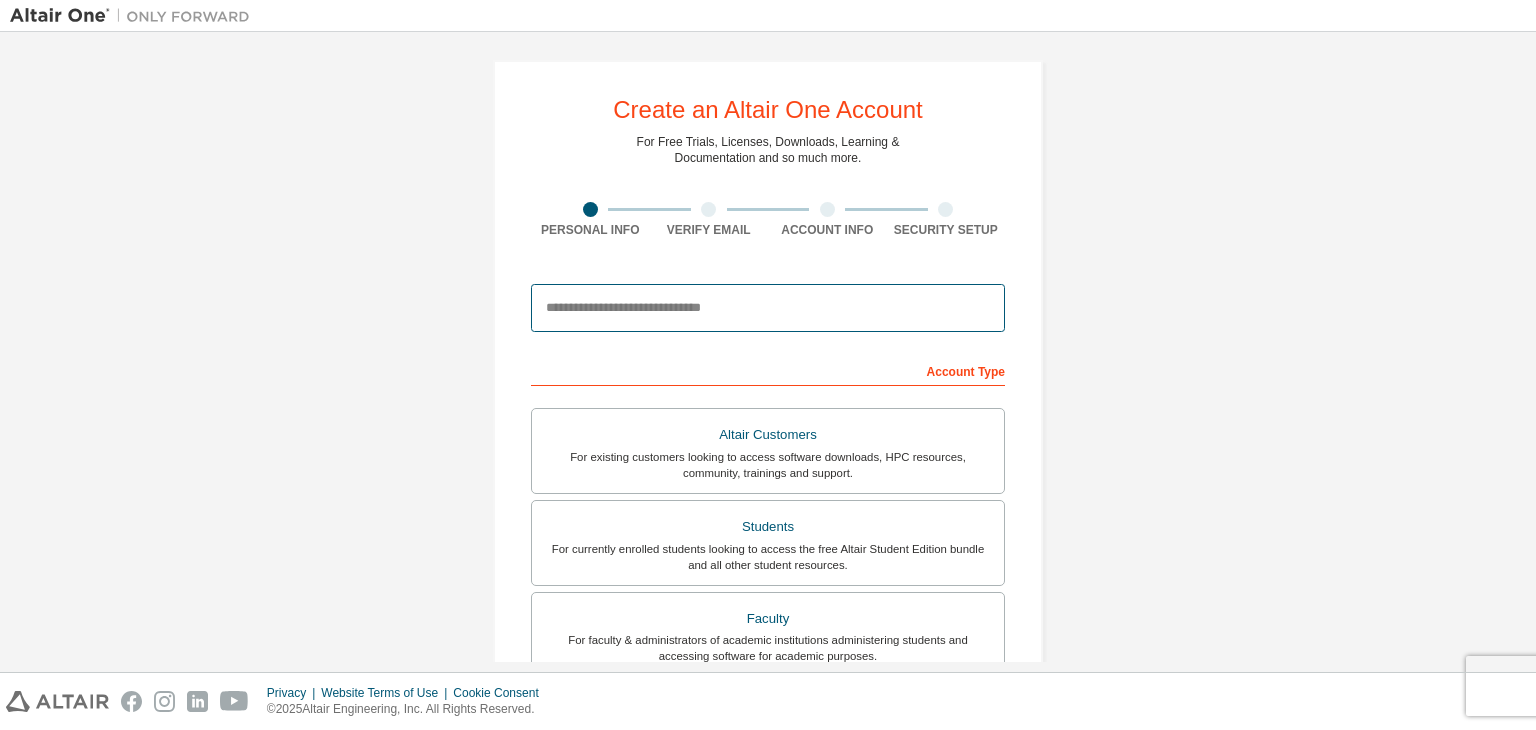 click at bounding box center [768, 308] 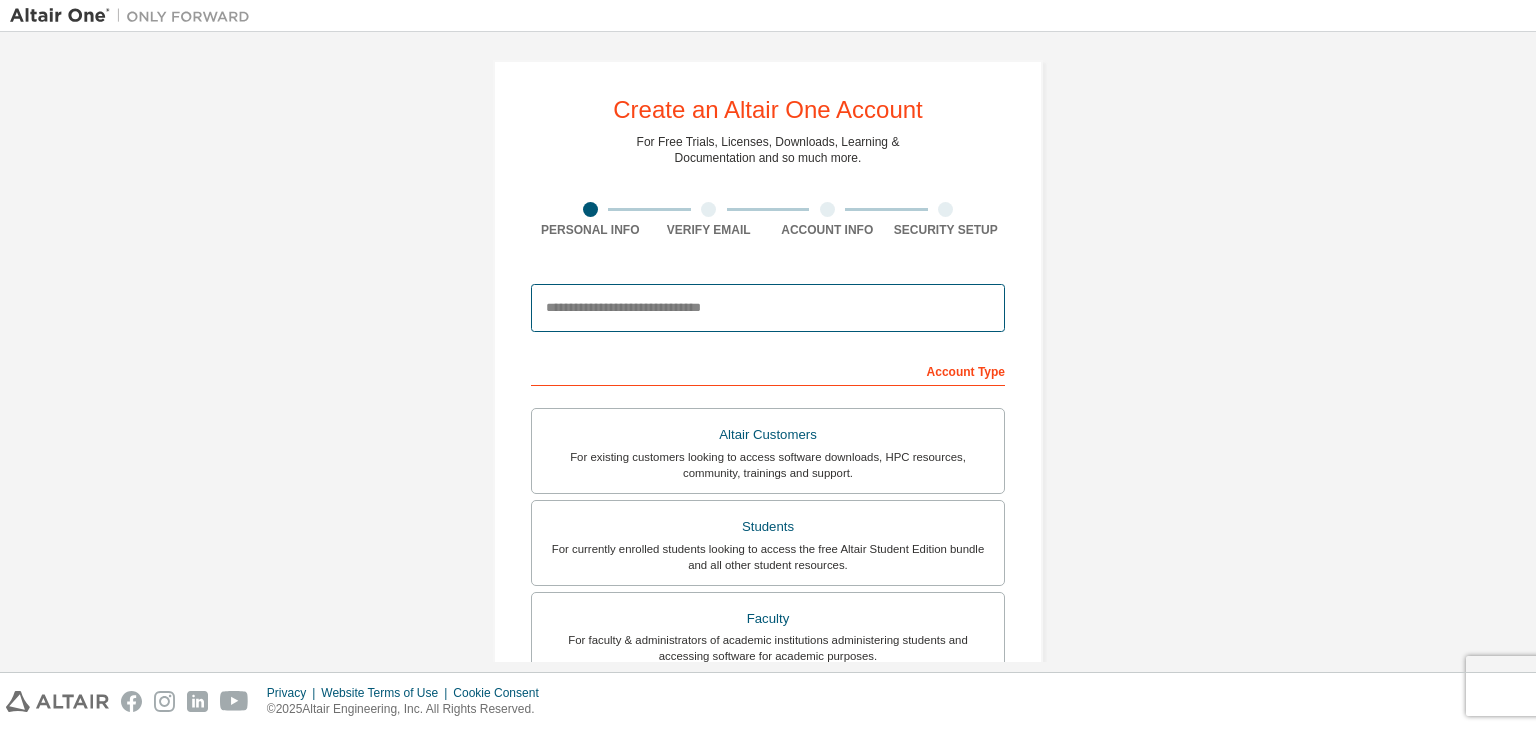 click at bounding box center (768, 308) 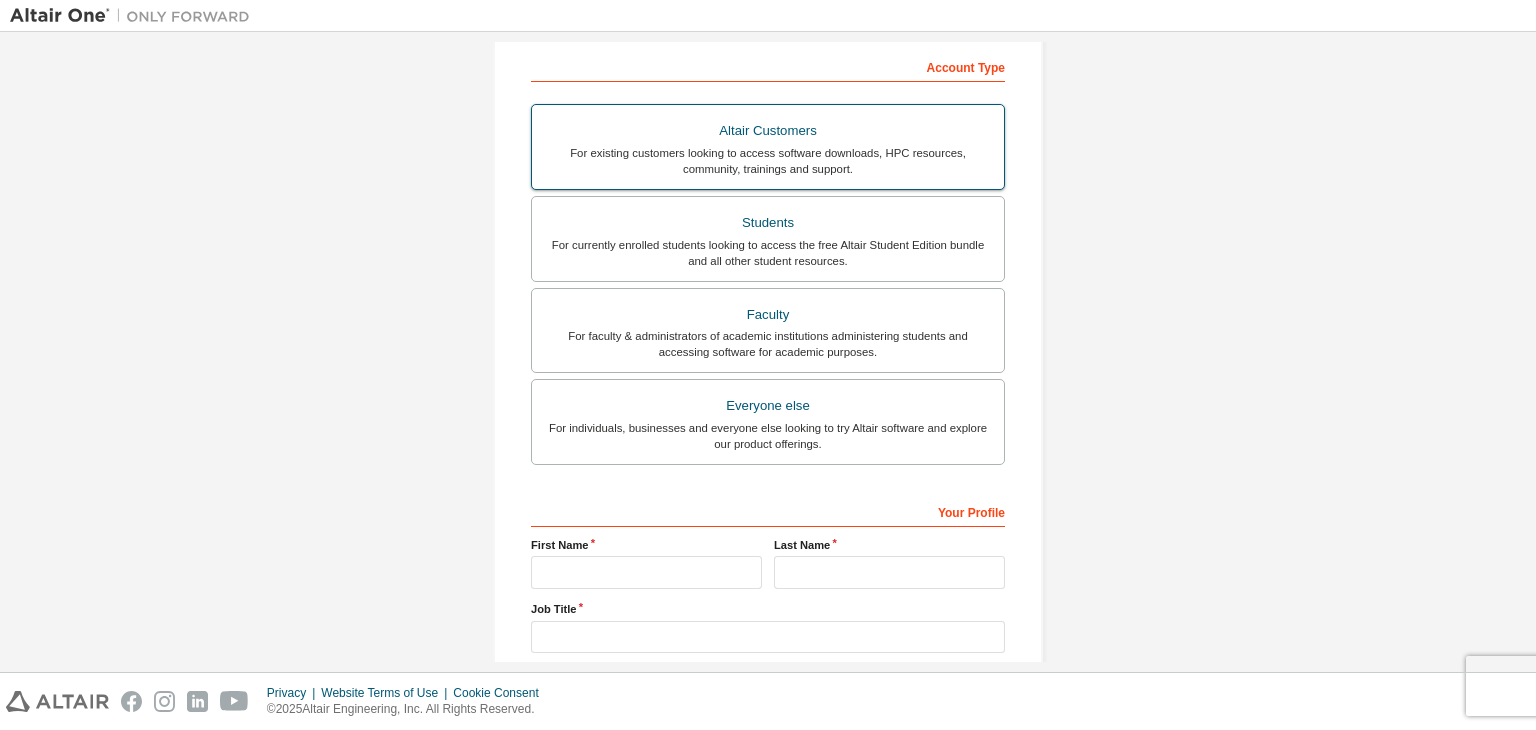 scroll, scrollTop: 74, scrollLeft: 0, axis: vertical 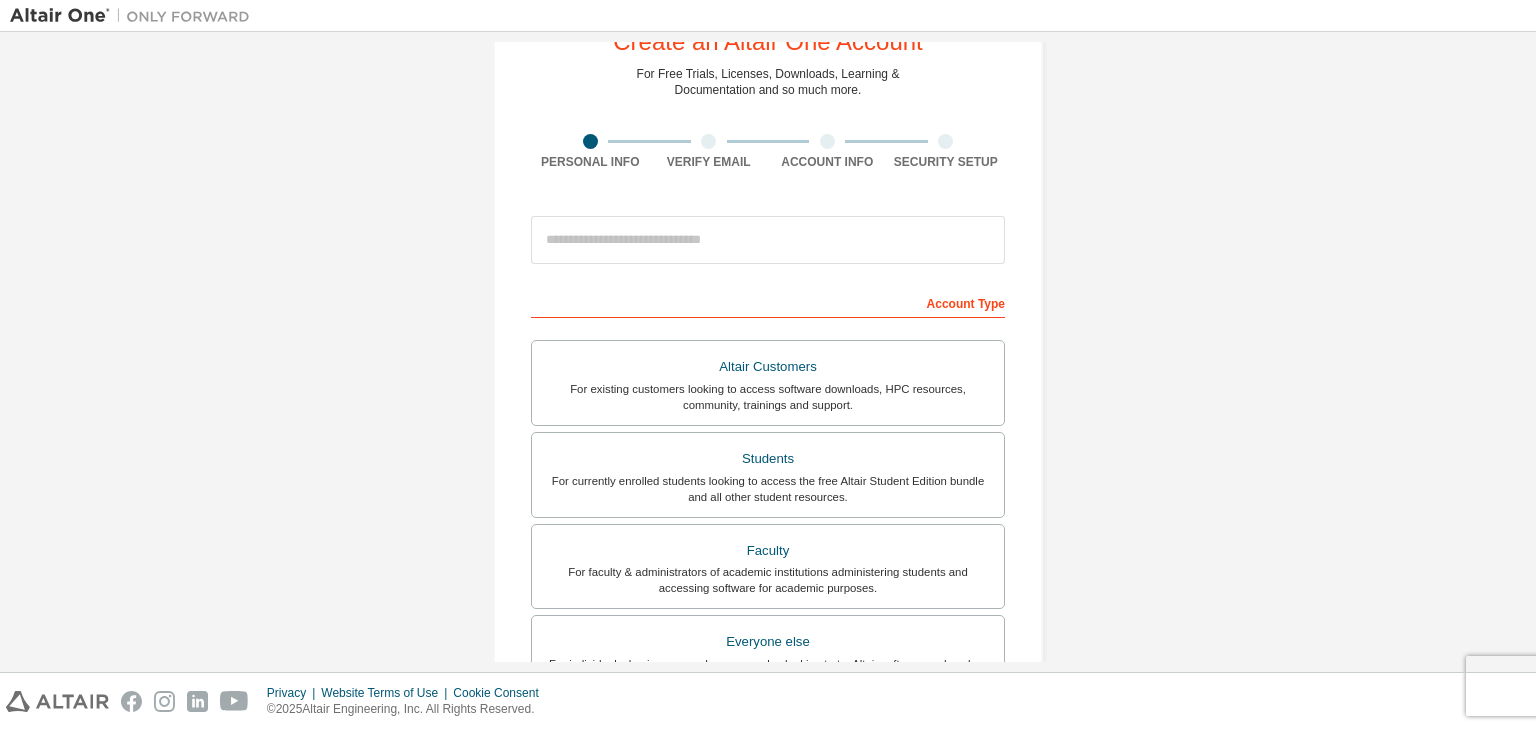 click at bounding box center (768, 240) 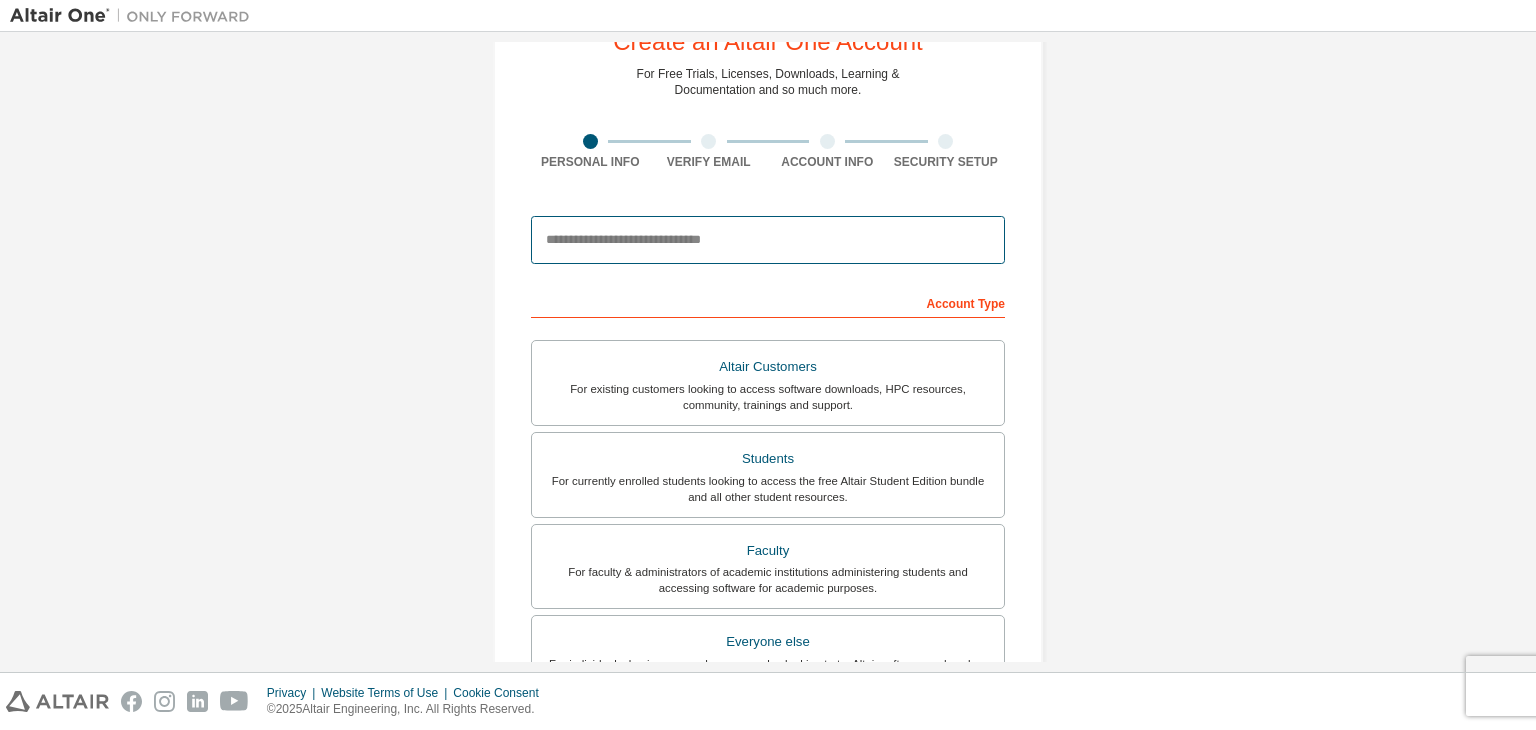 click at bounding box center (768, 240) 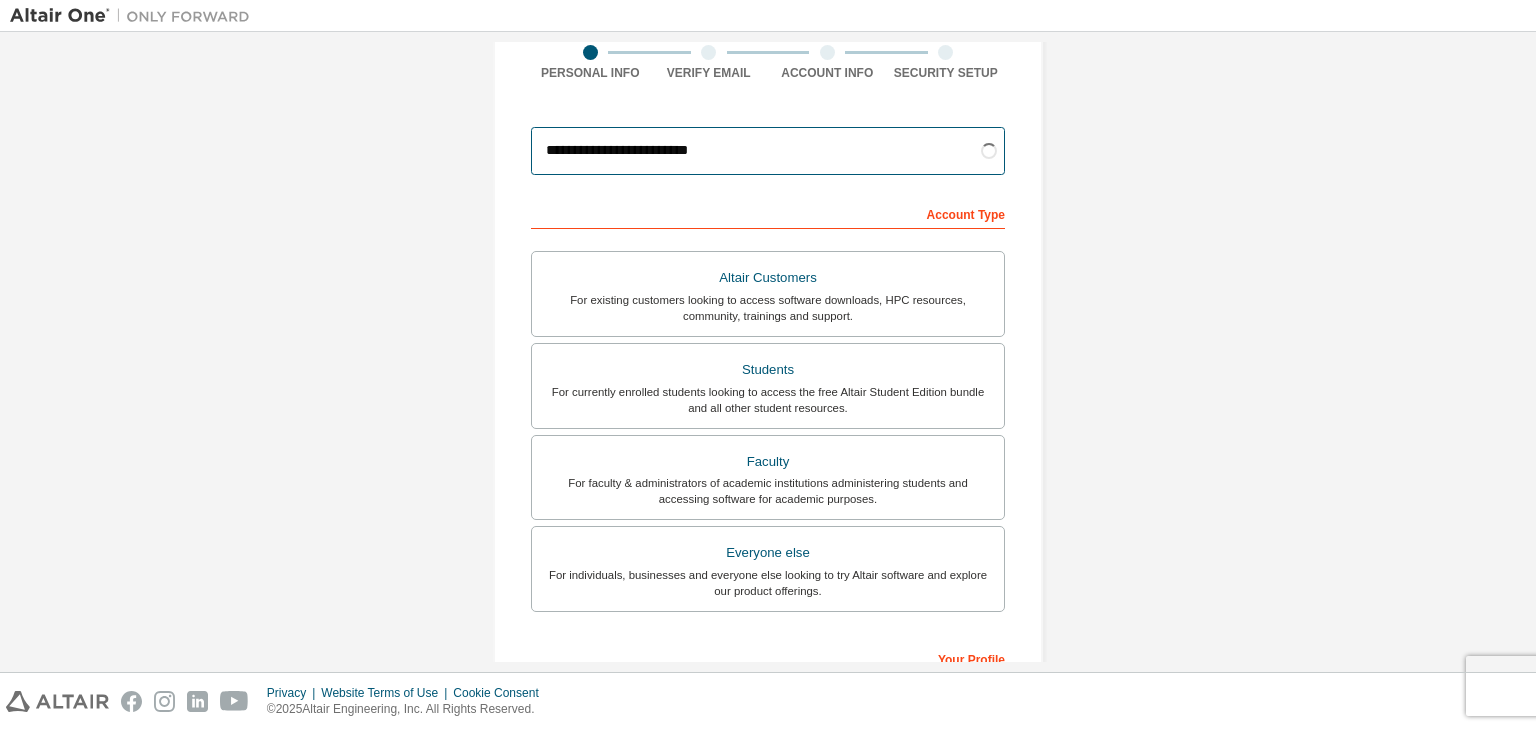 scroll, scrollTop: 183, scrollLeft: 0, axis: vertical 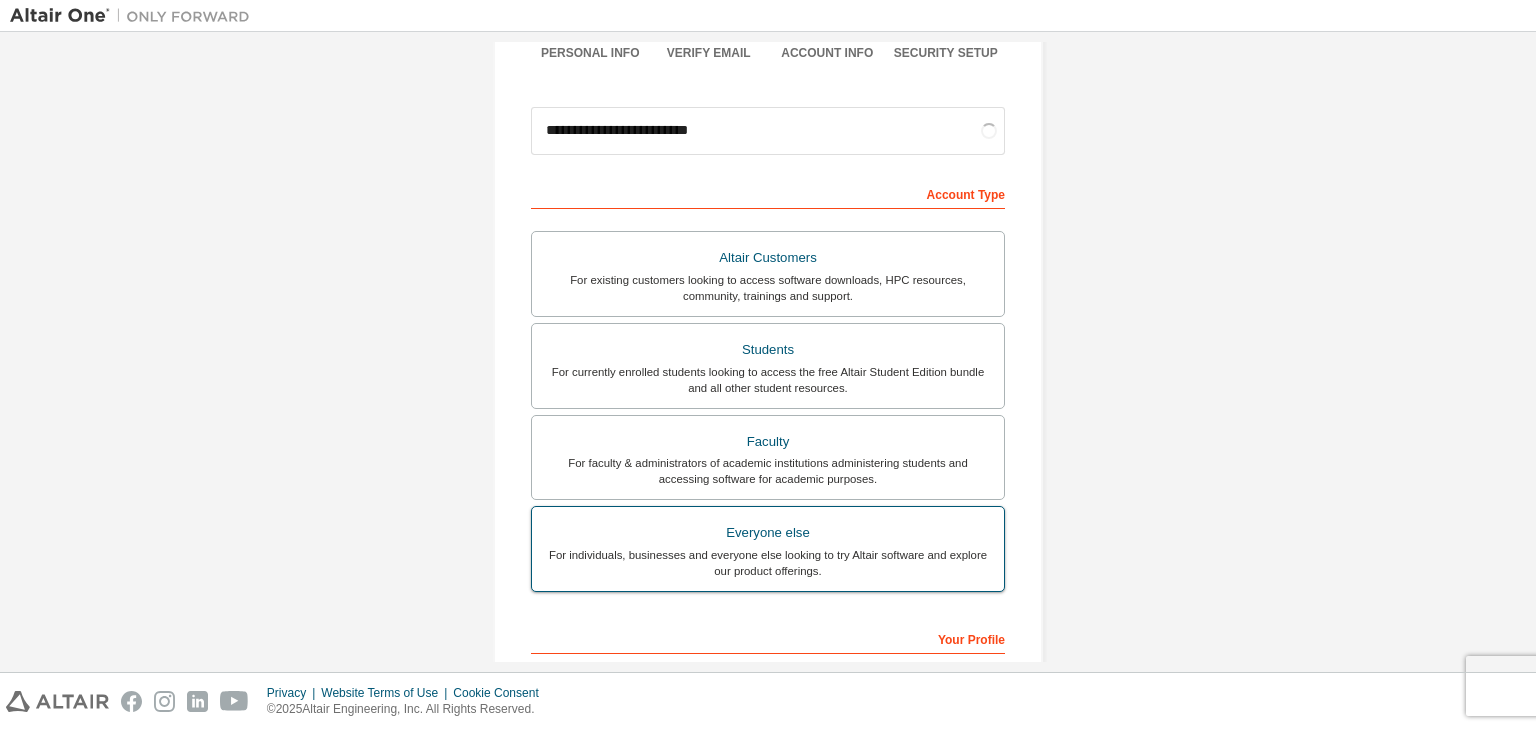 click on "For individuals, businesses and everyone else looking to try Altair software and explore our product offerings." at bounding box center [768, 563] 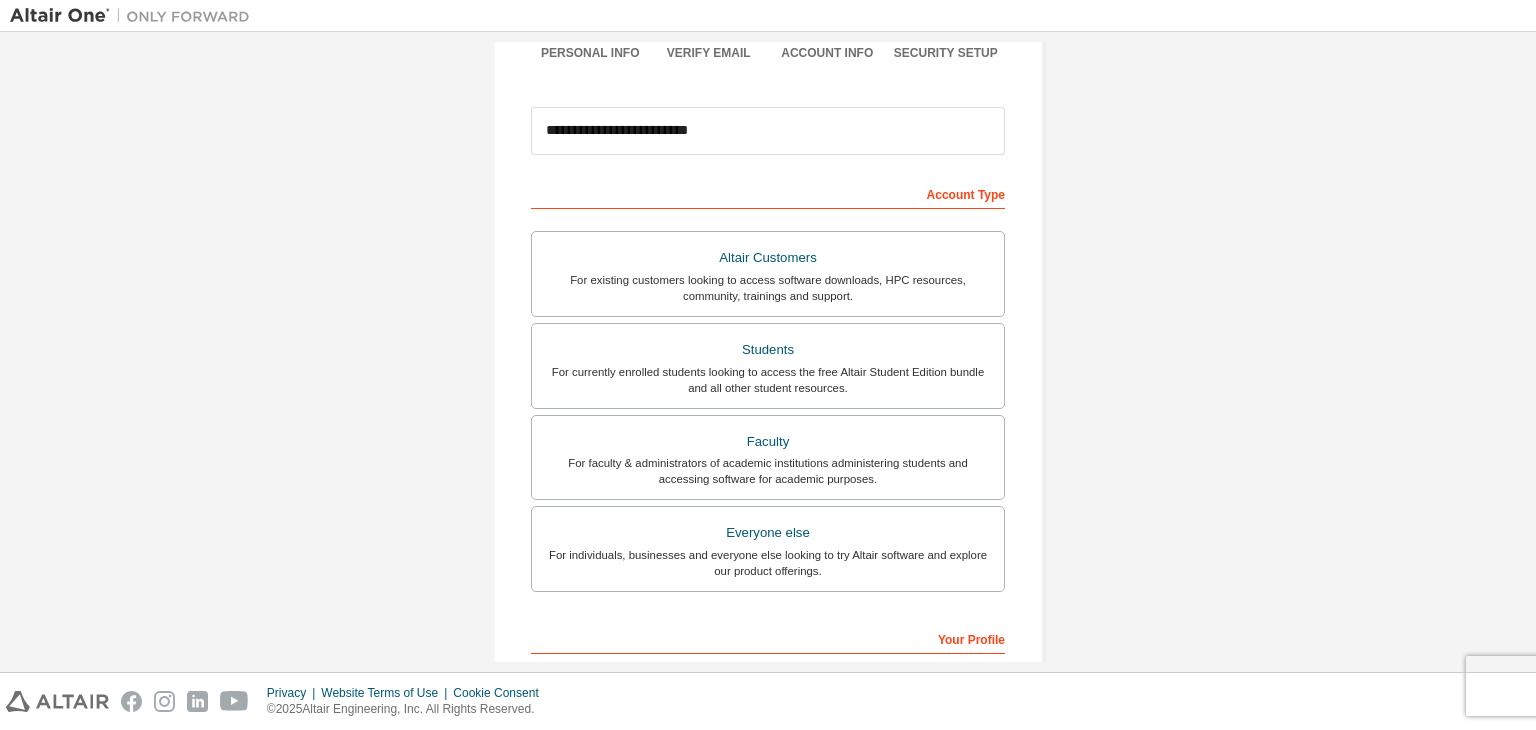 scroll, scrollTop: 188, scrollLeft: 0, axis: vertical 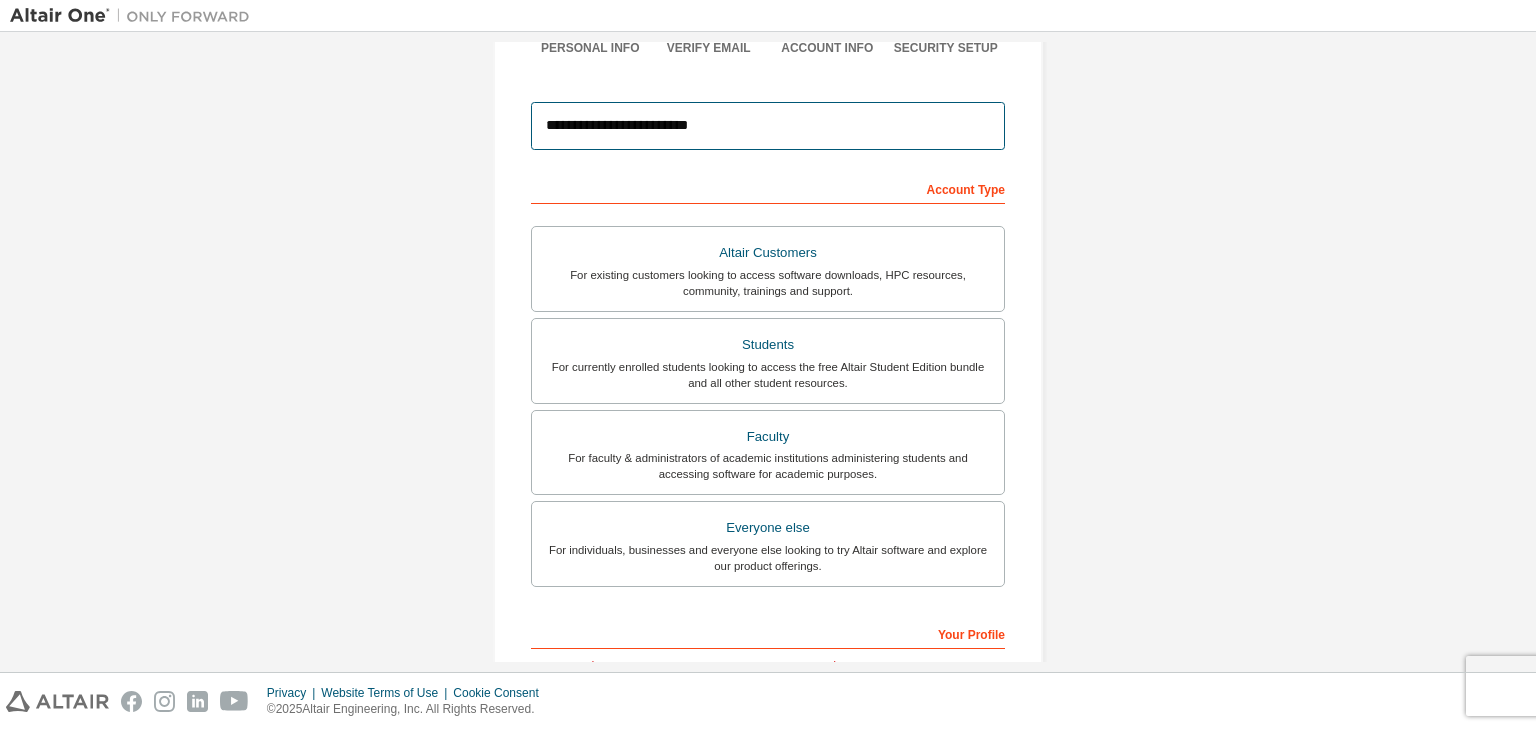 click on "**********" at bounding box center [768, 126] 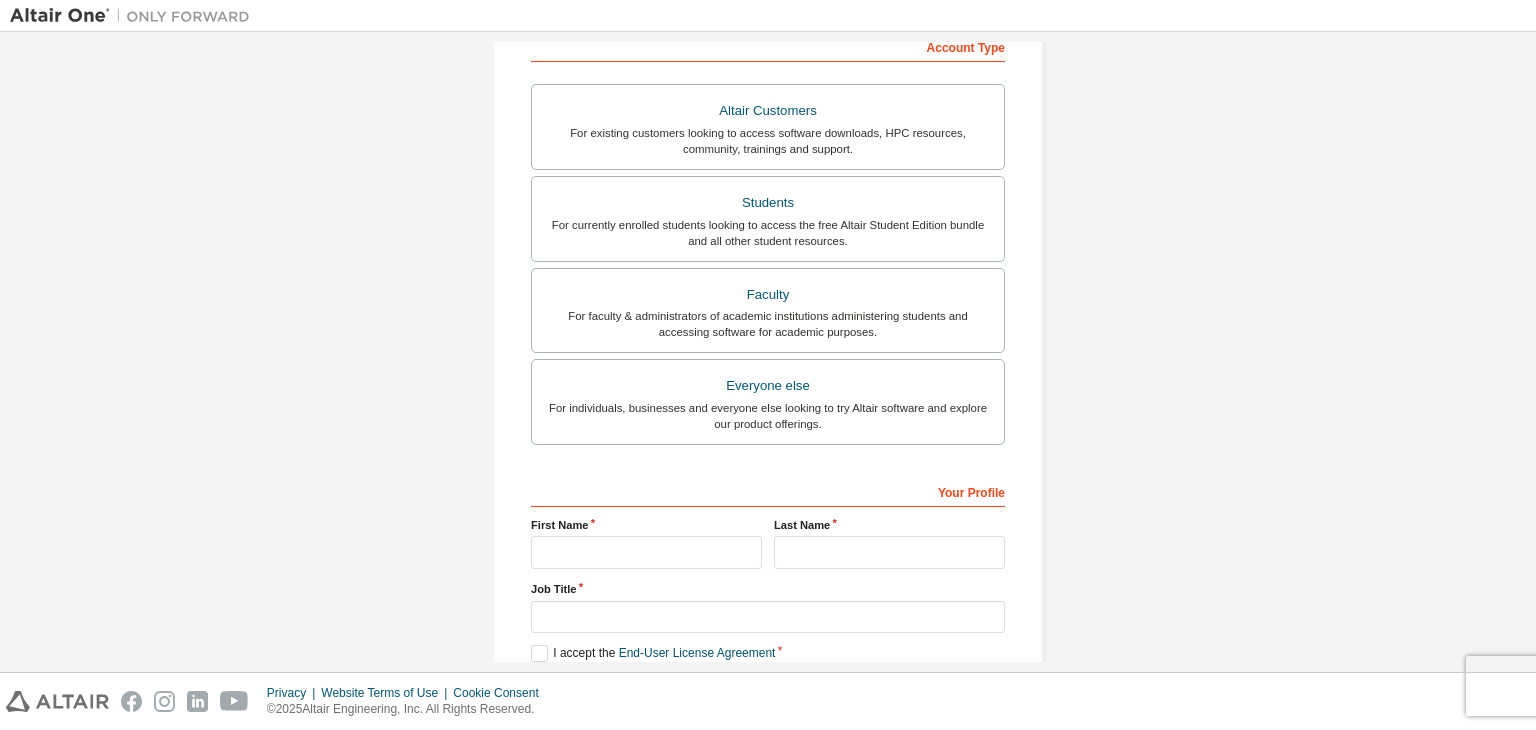 scroll, scrollTop: 435, scrollLeft: 0, axis: vertical 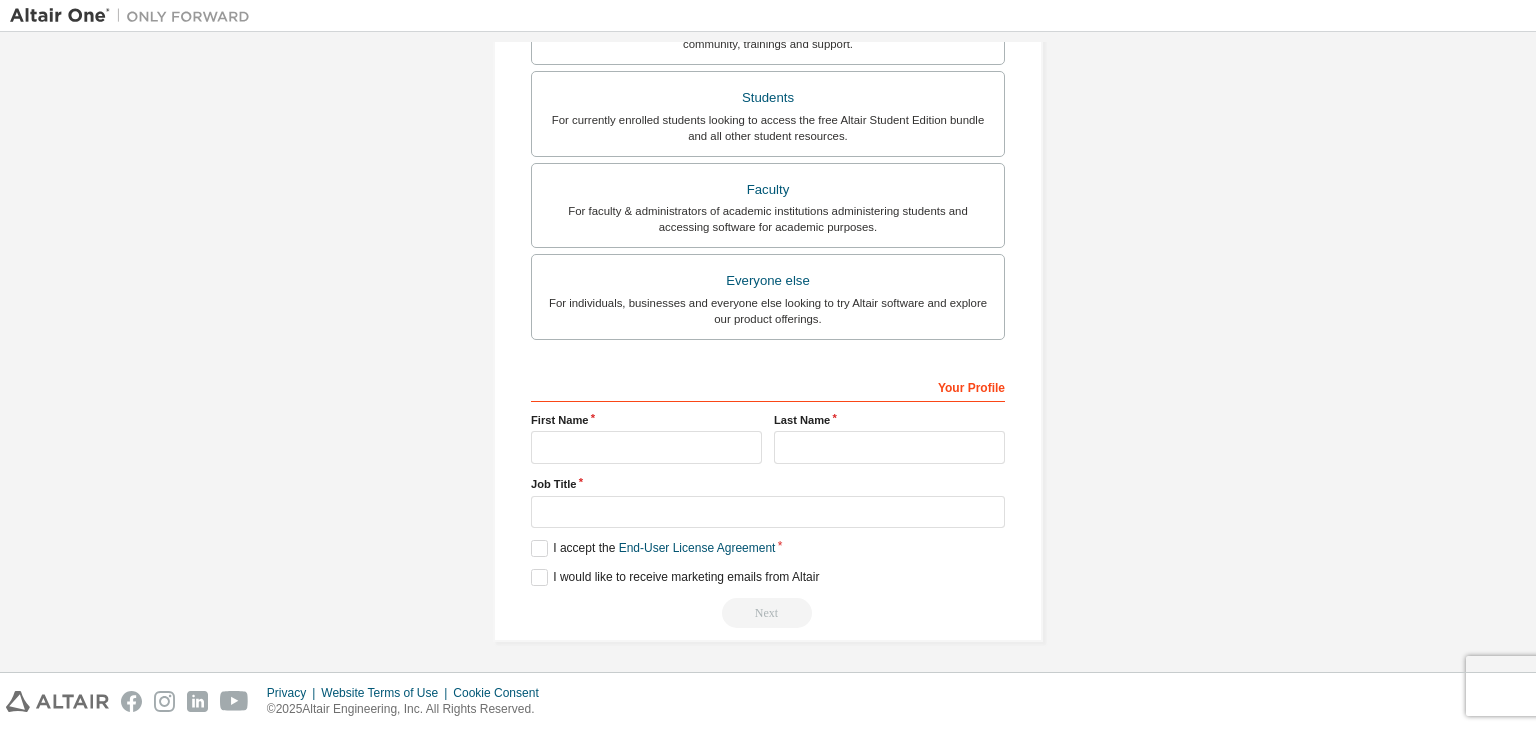 type on "**********" 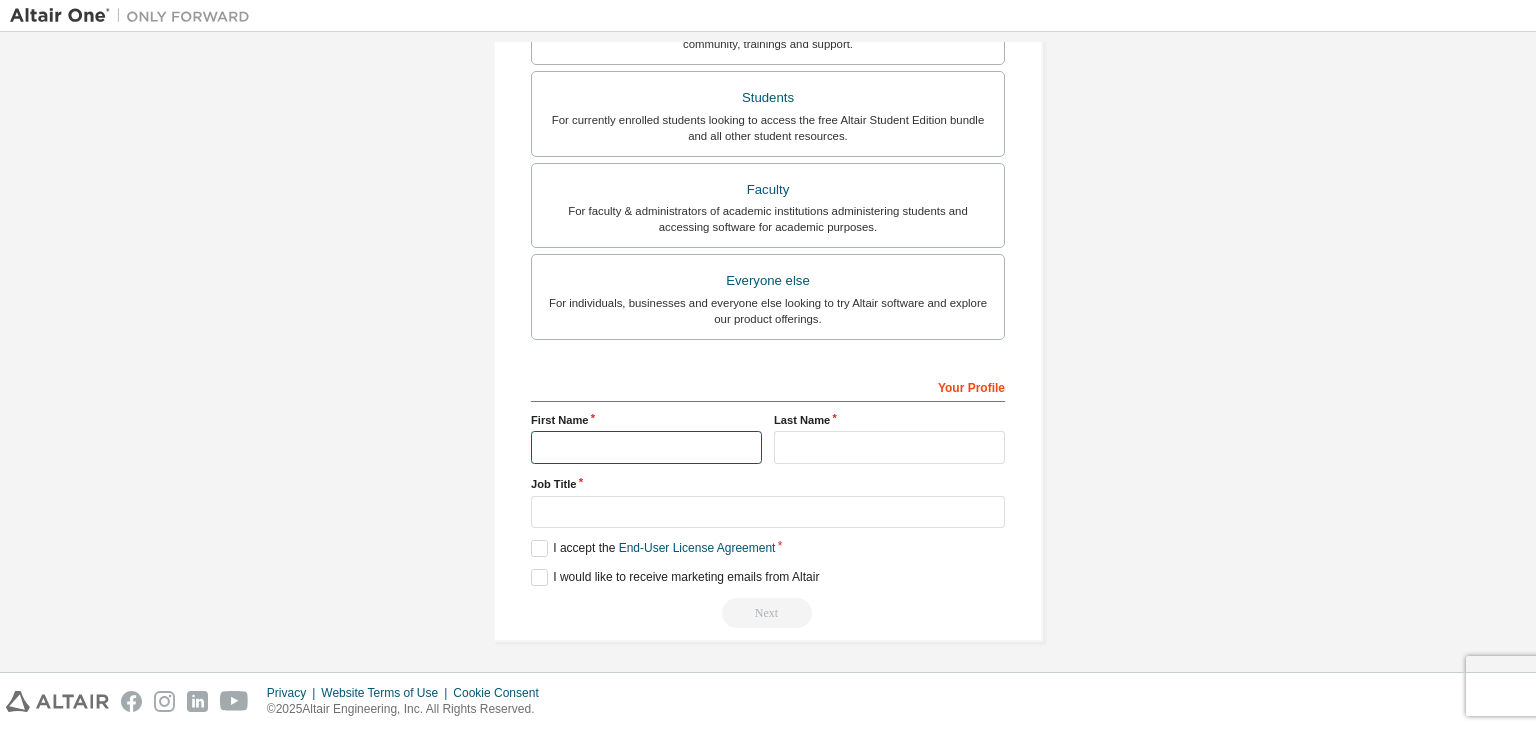 click at bounding box center (646, 447) 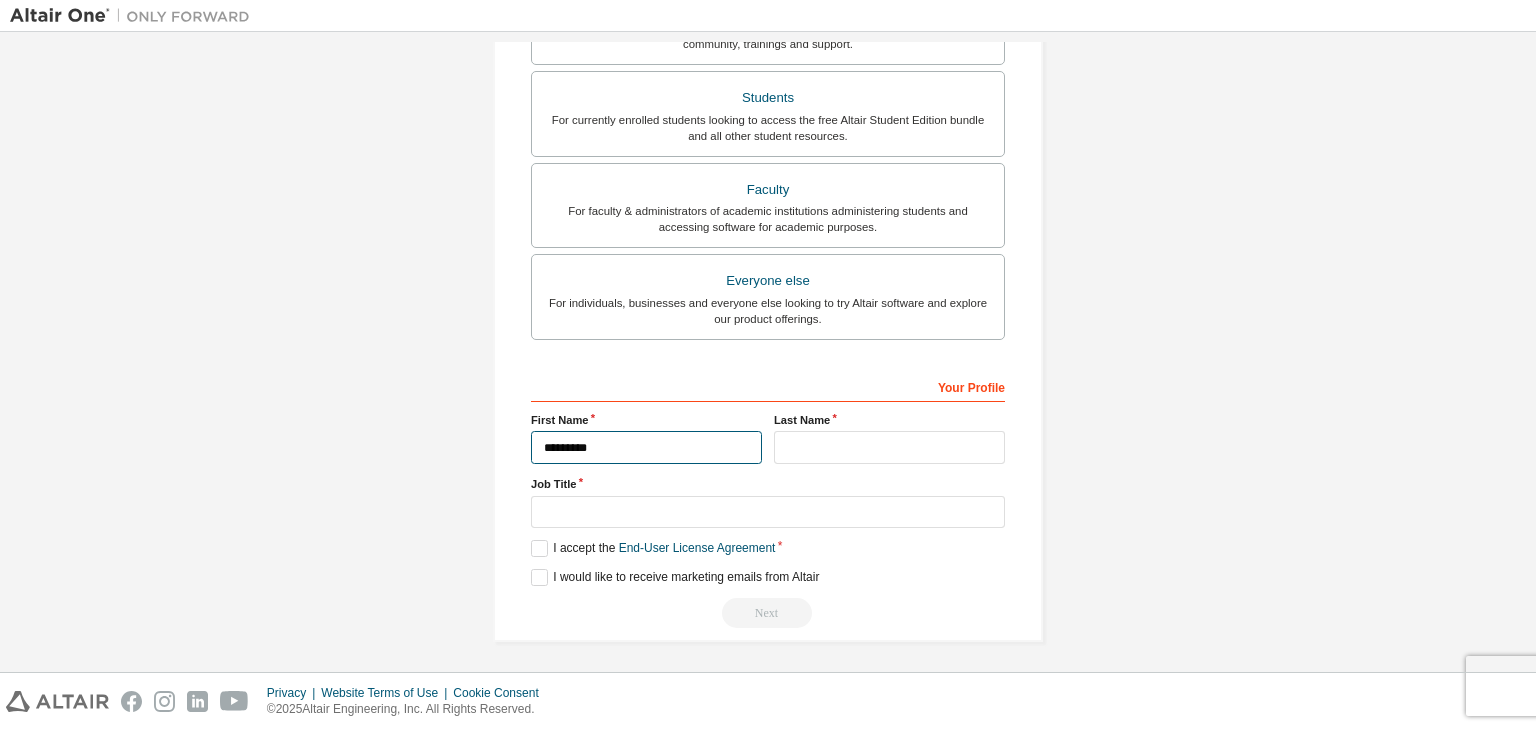type on "*********" 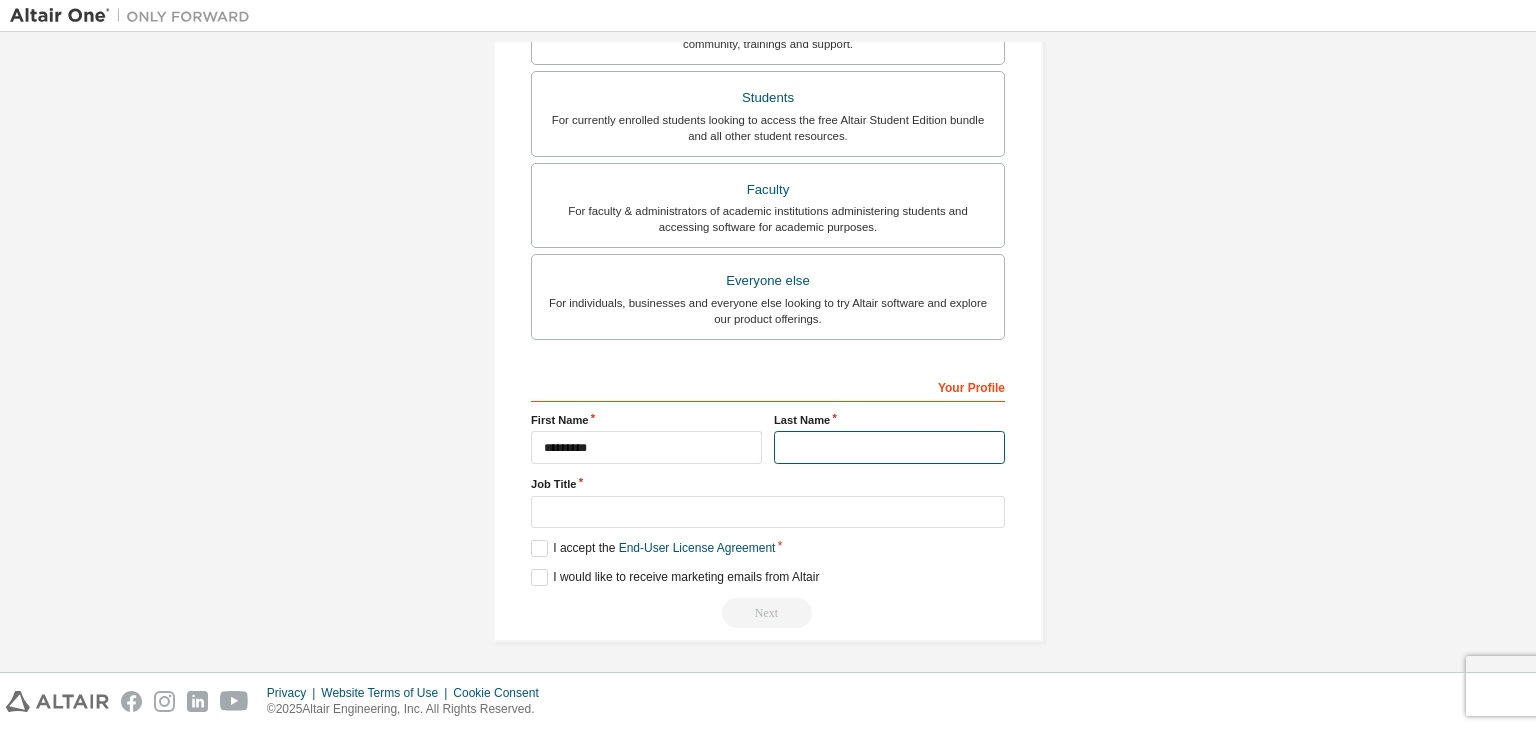 click at bounding box center (889, 447) 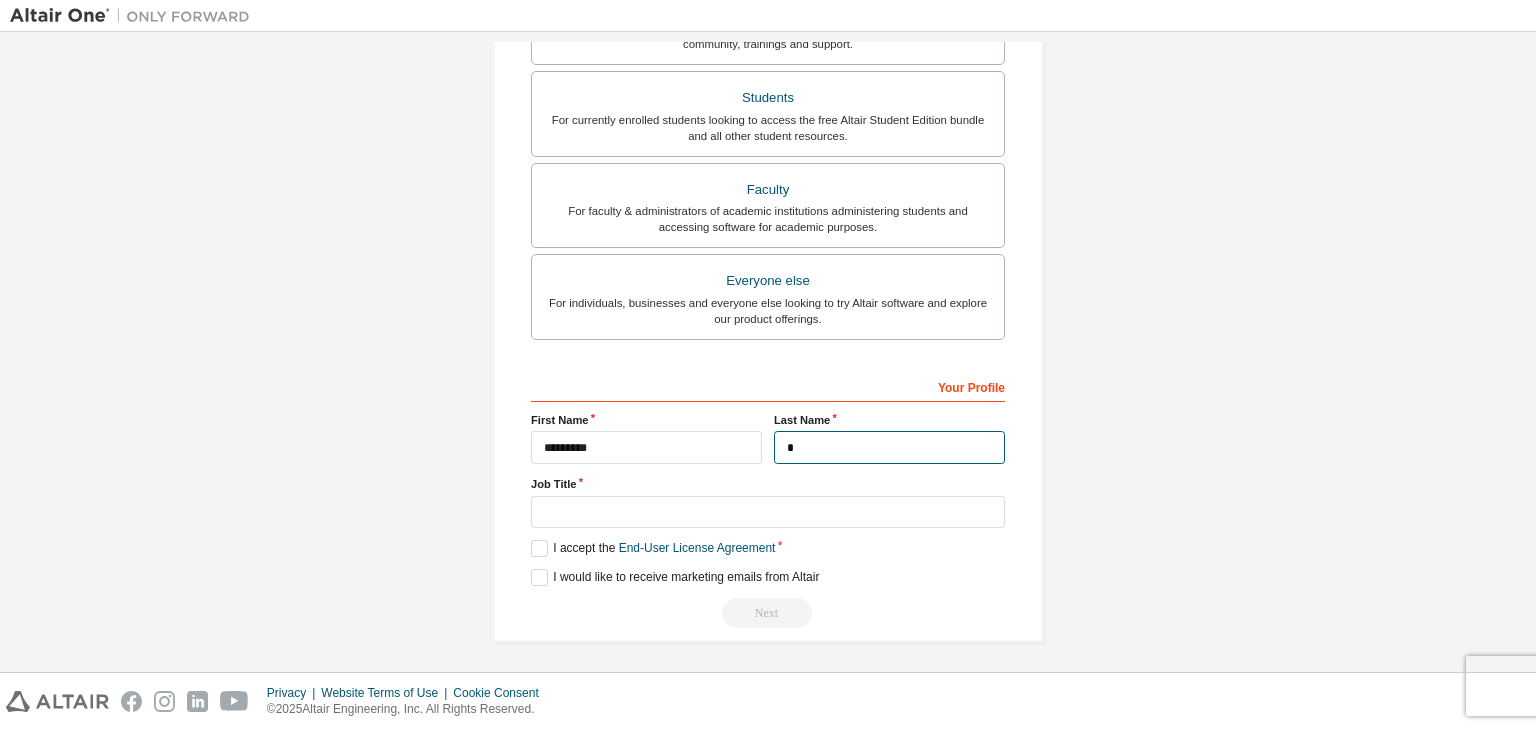 type on "*" 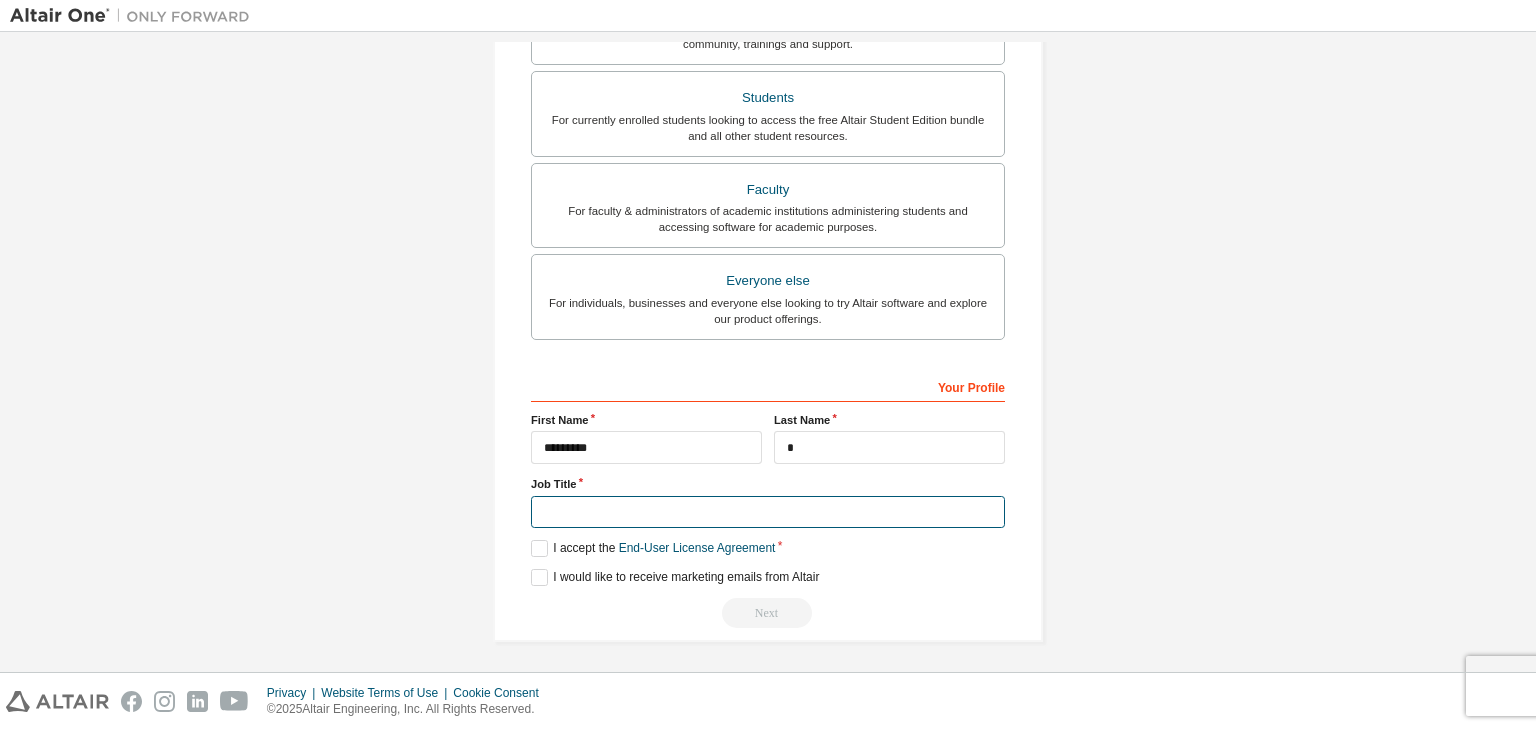 click at bounding box center [768, 512] 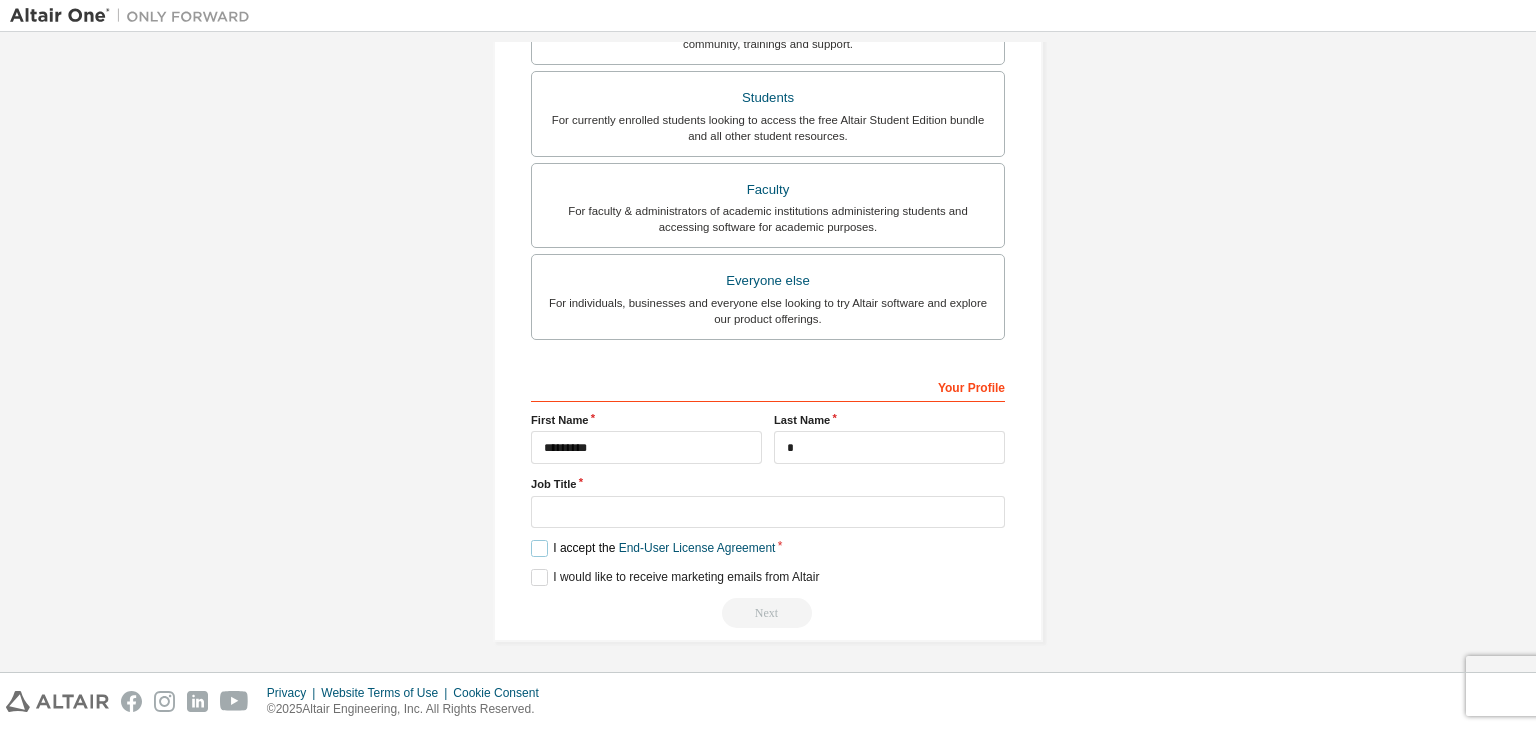 click on "I accept the    End-User License Agreement" at bounding box center (653, 548) 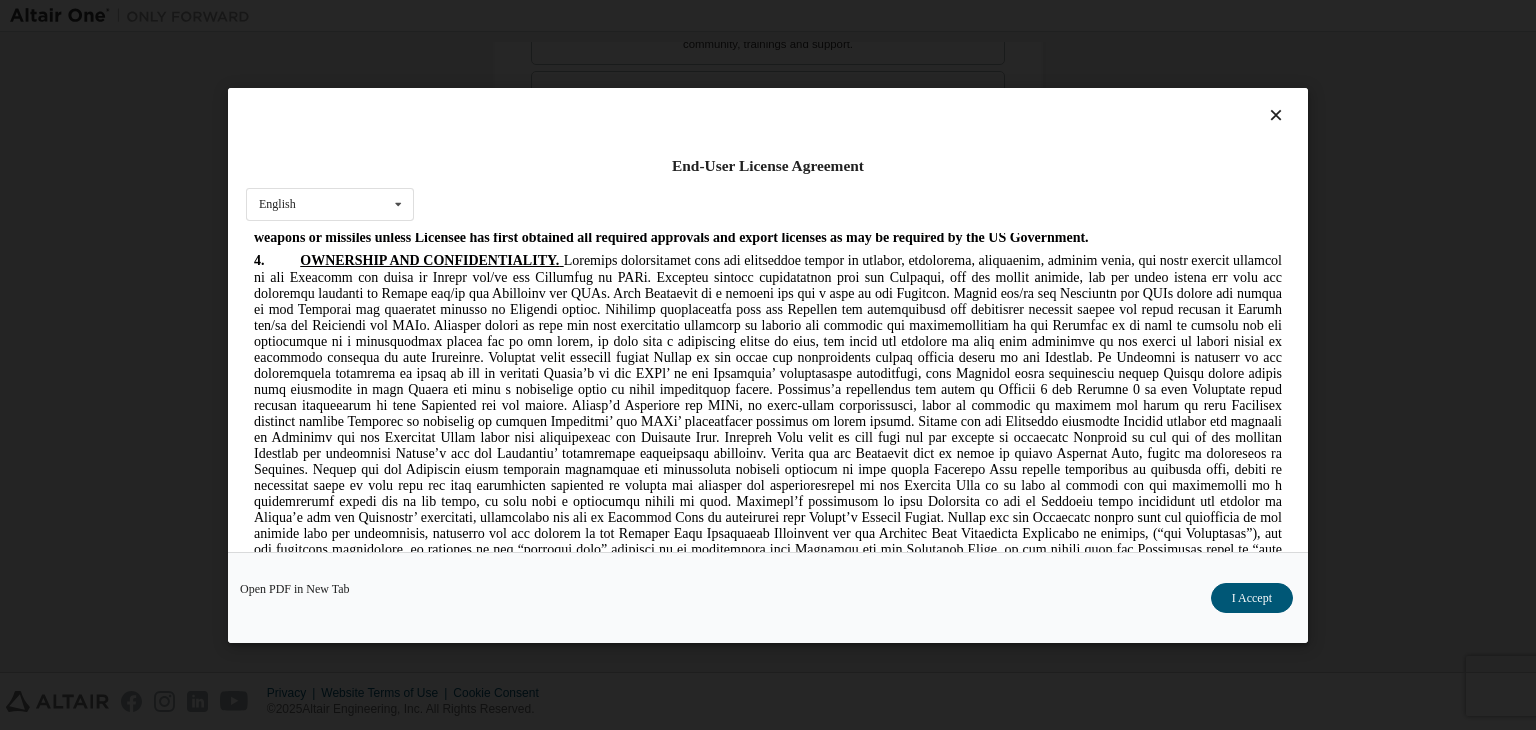 scroll, scrollTop: 2108, scrollLeft: 0, axis: vertical 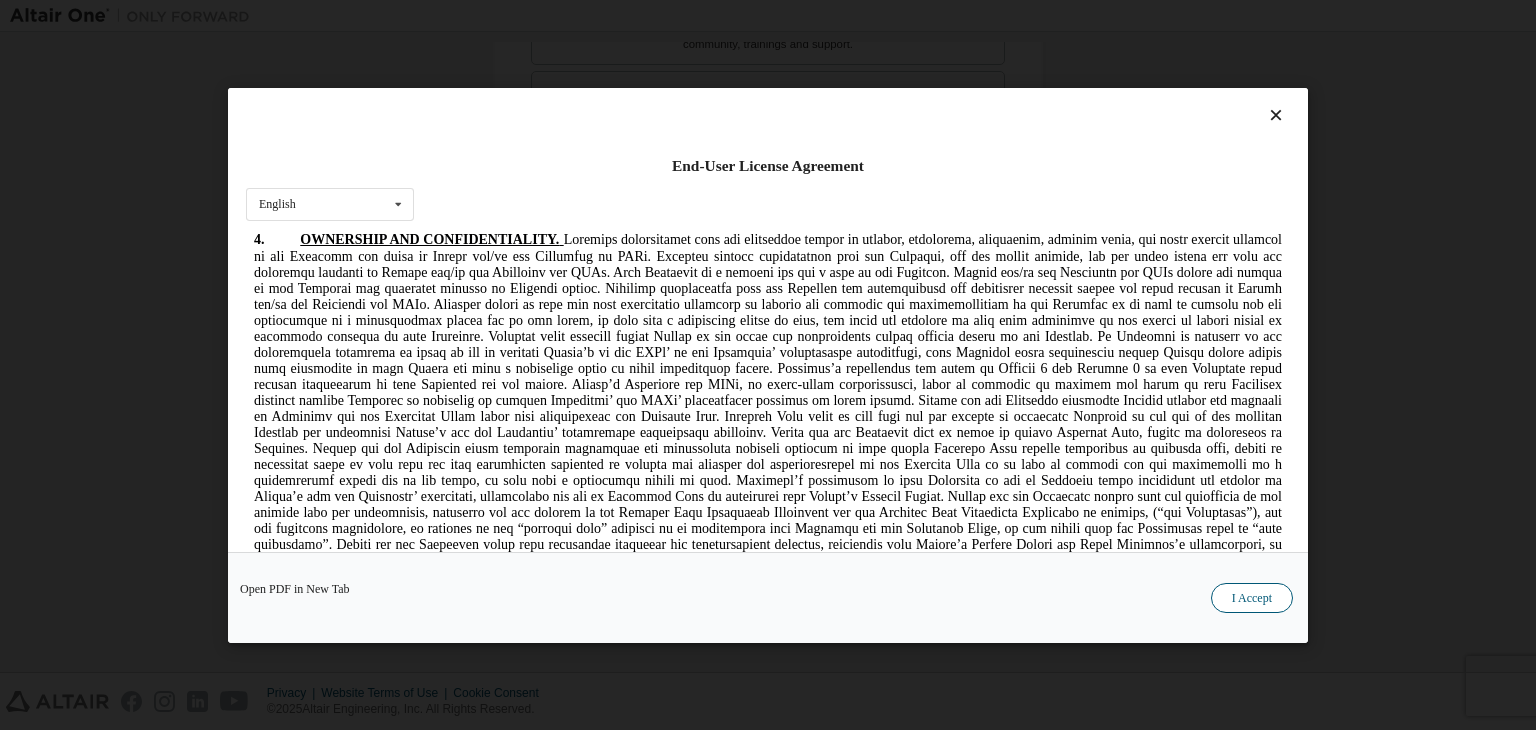 click on "I Accept" at bounding box center (1252, 598) 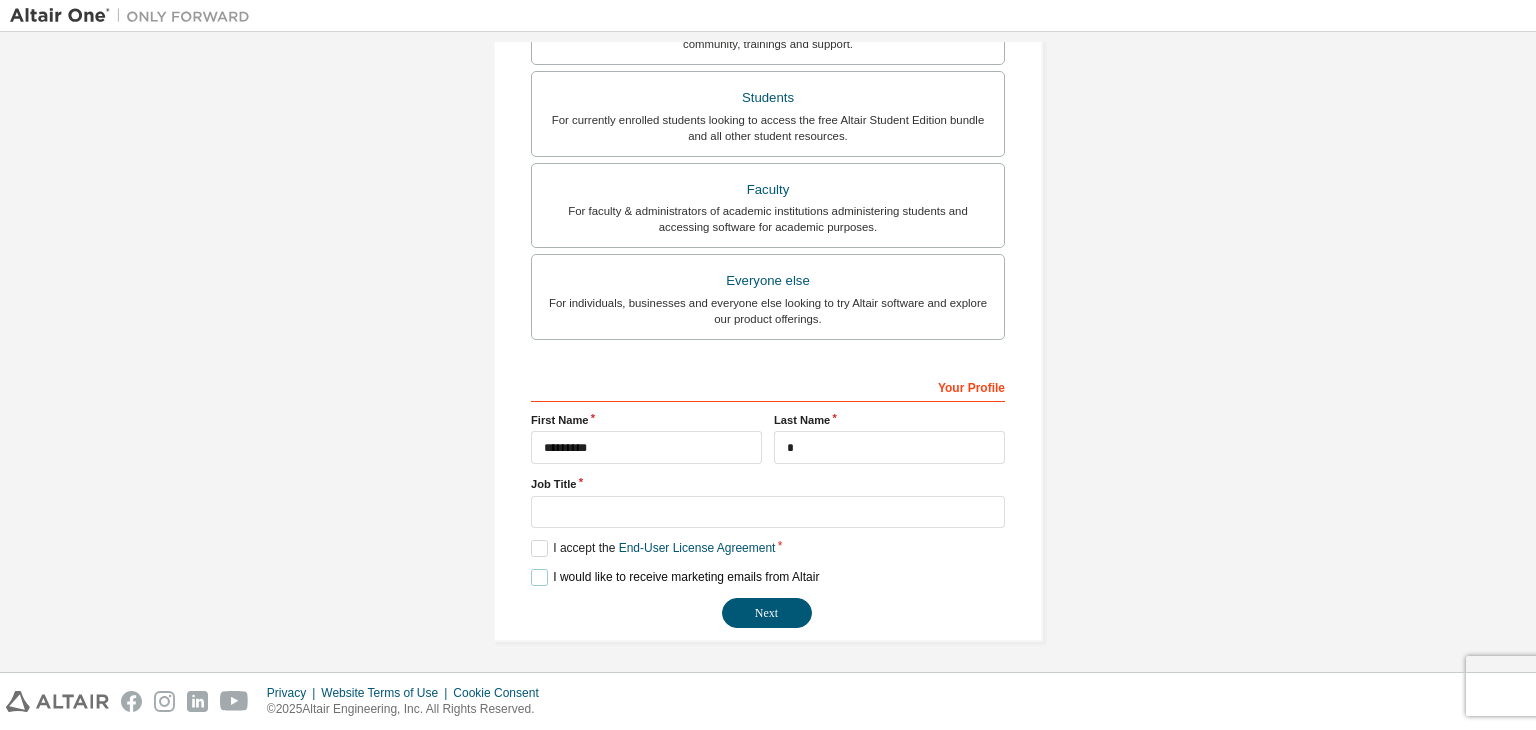 click on "I would like to receive marketing emails from Altair" at bounding box center (675, 577) 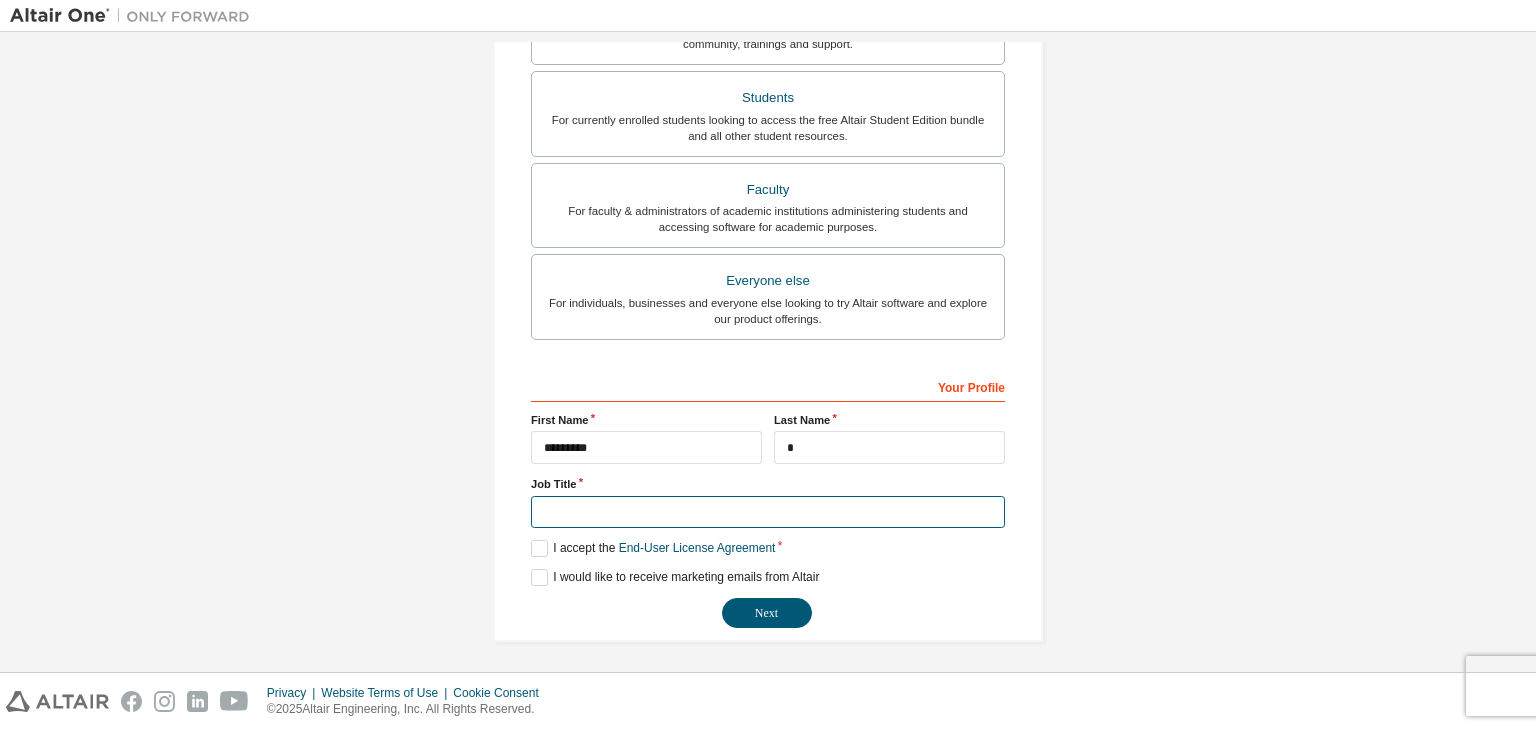 click at bounding box center (768, 512) 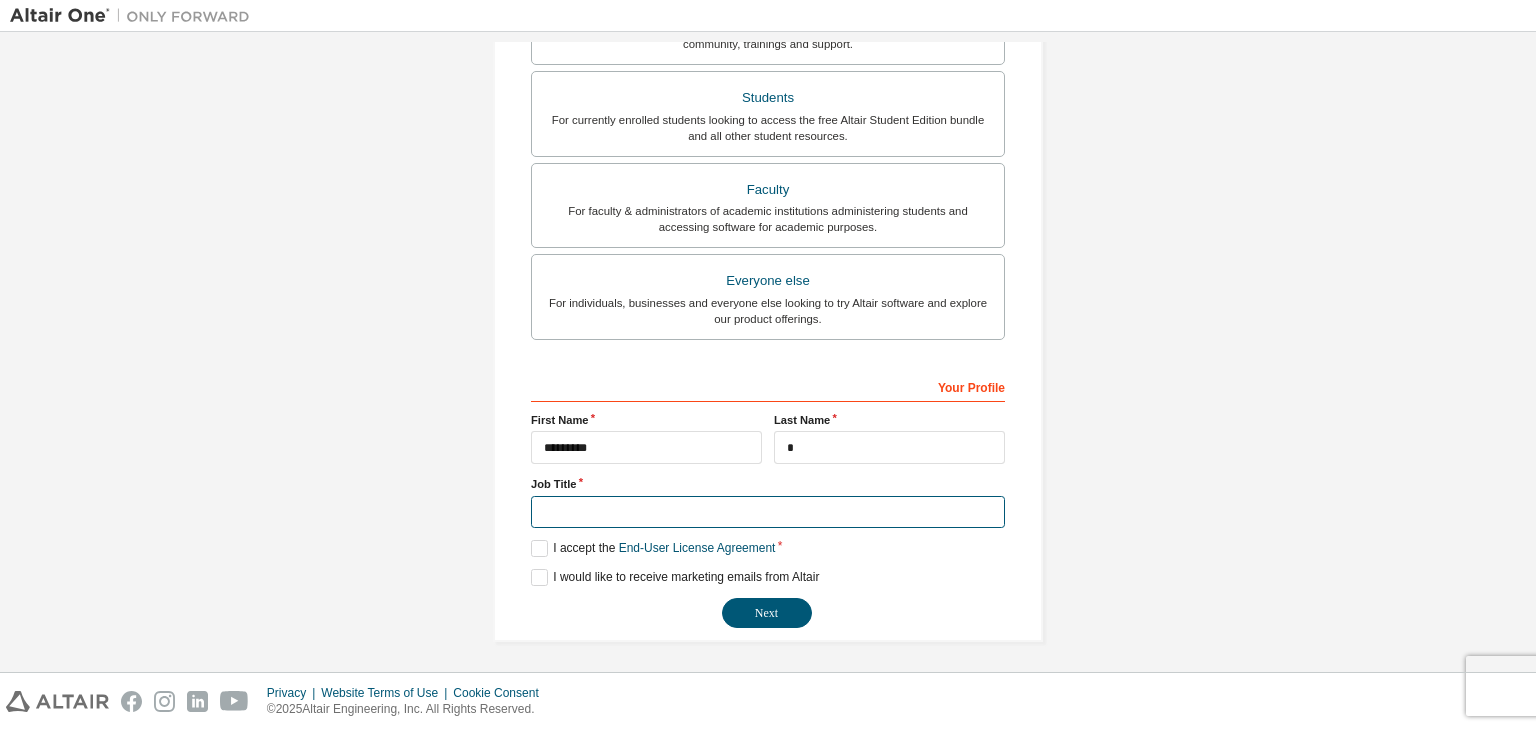 scroll, scrollTop: 434, scrollLeft: 0, axis: vertical 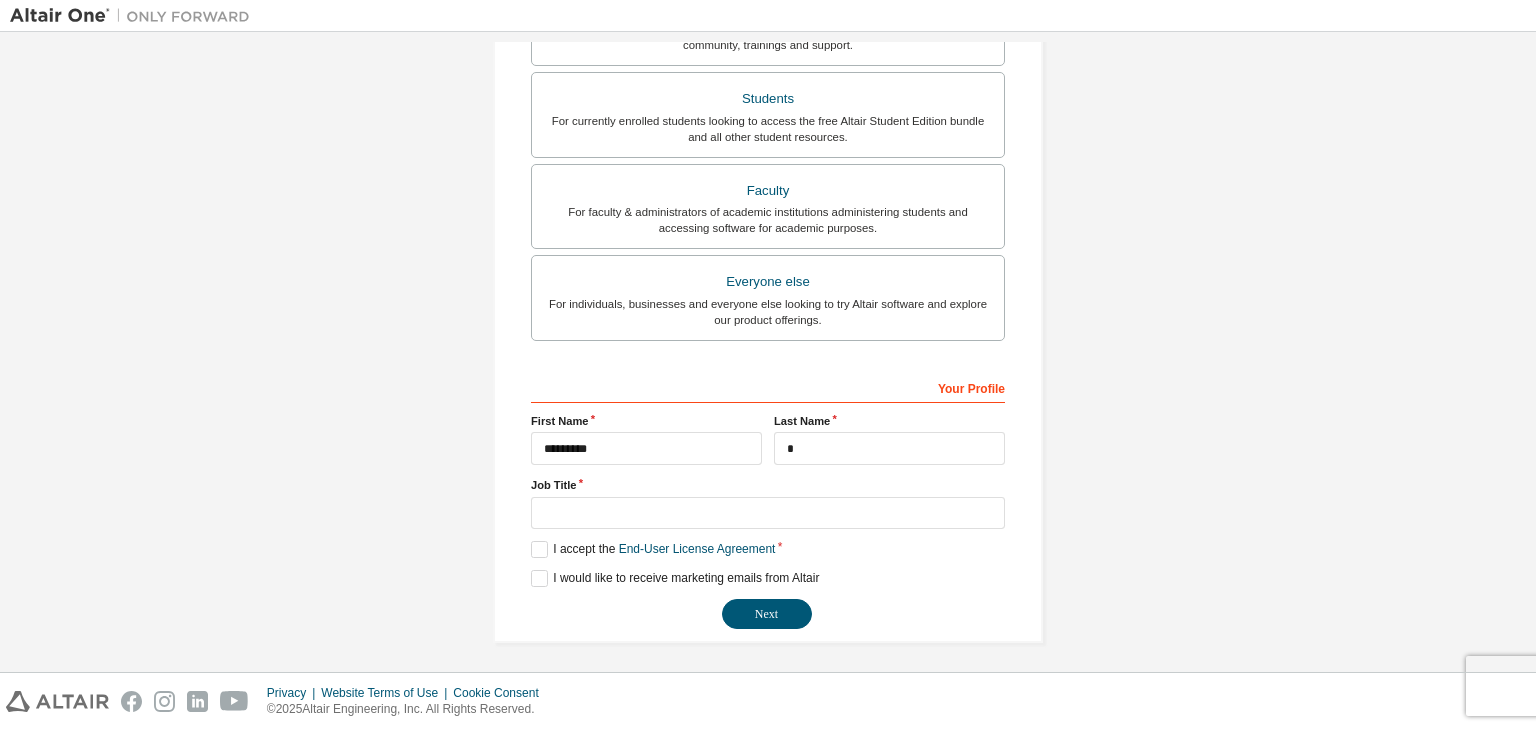 click on "First Name" at bounding box center (646, 421) 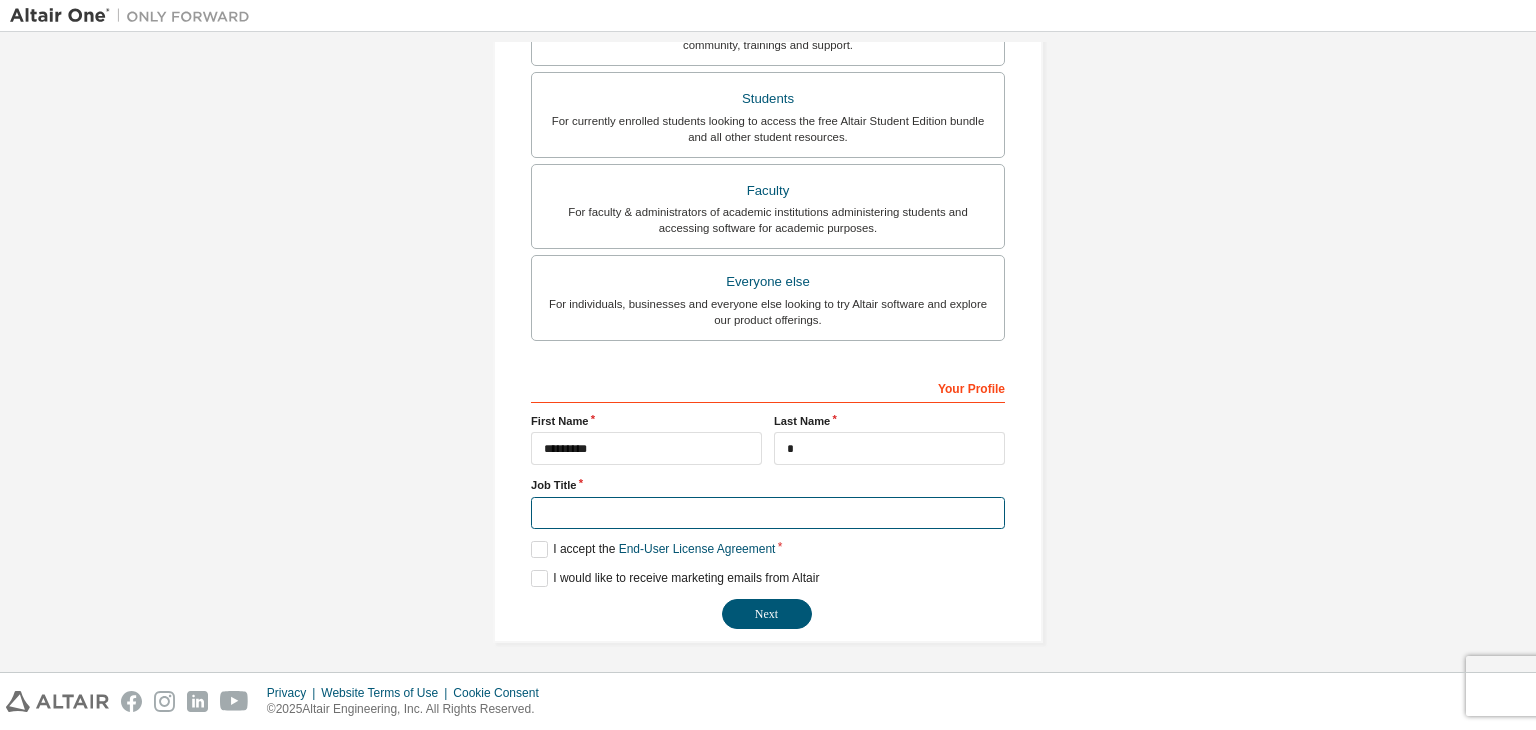 click at bounding box center [768, 513] 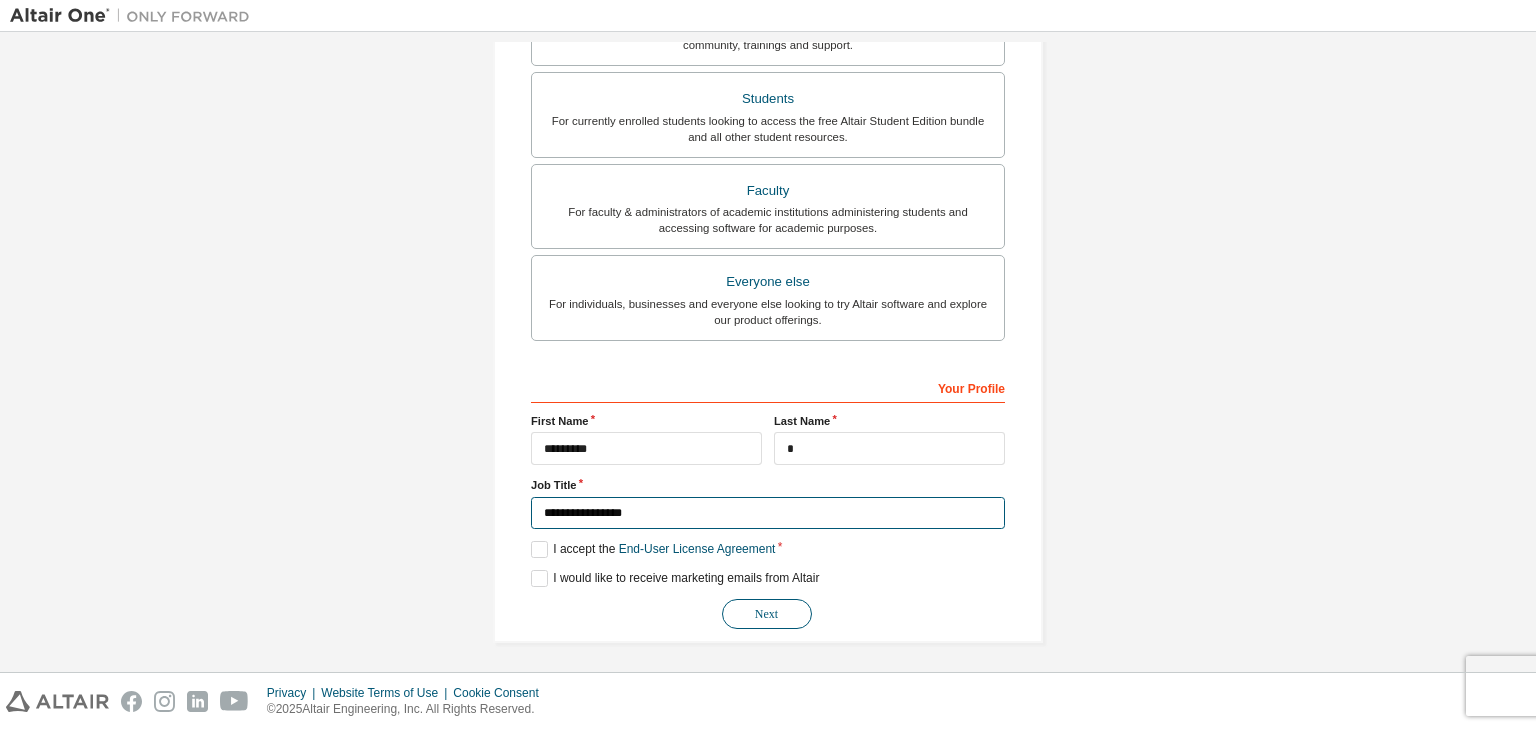 type on "**********" 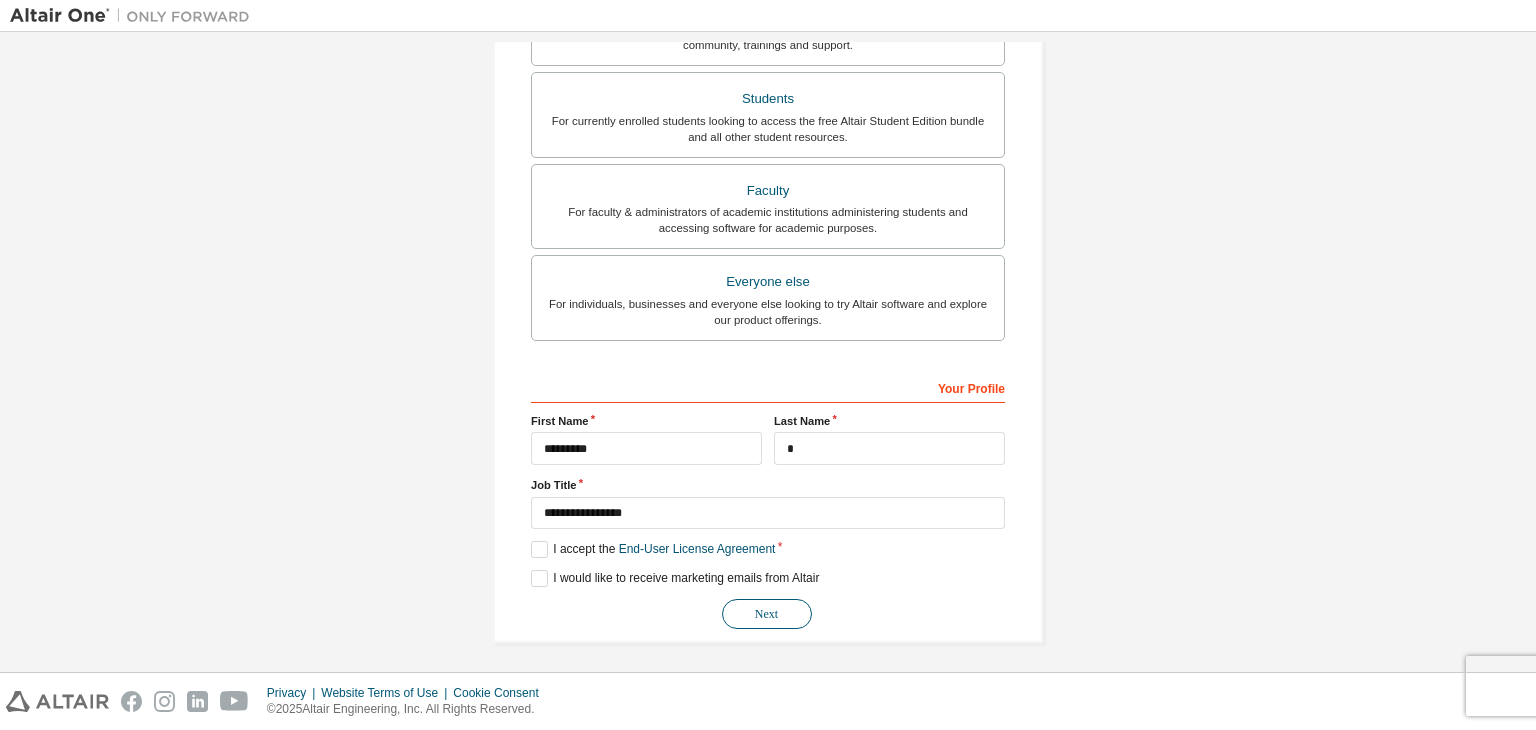click on "Next" at bounding box center (767, 614) 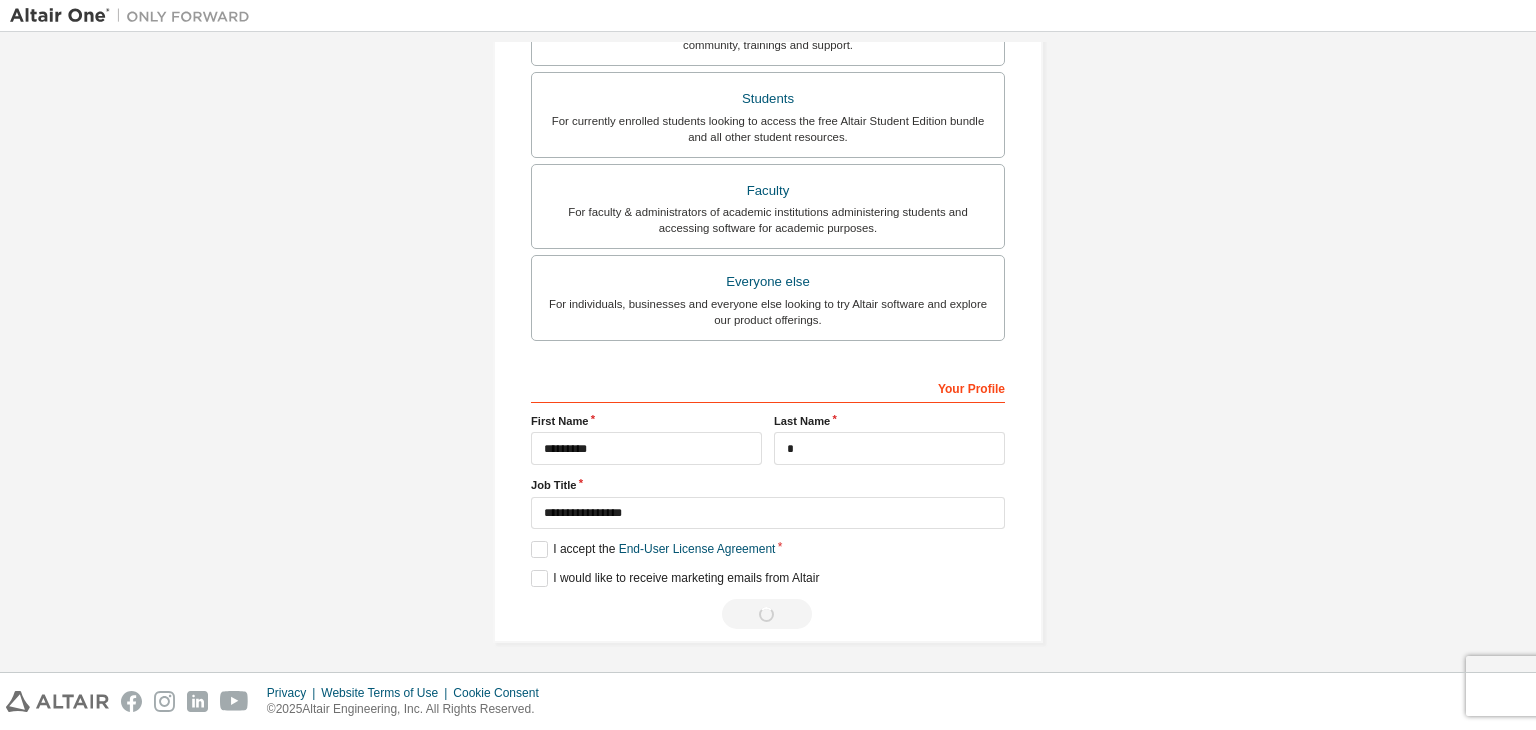 scroll, scrollTop: 0, scrollLeft: 0, axis: both 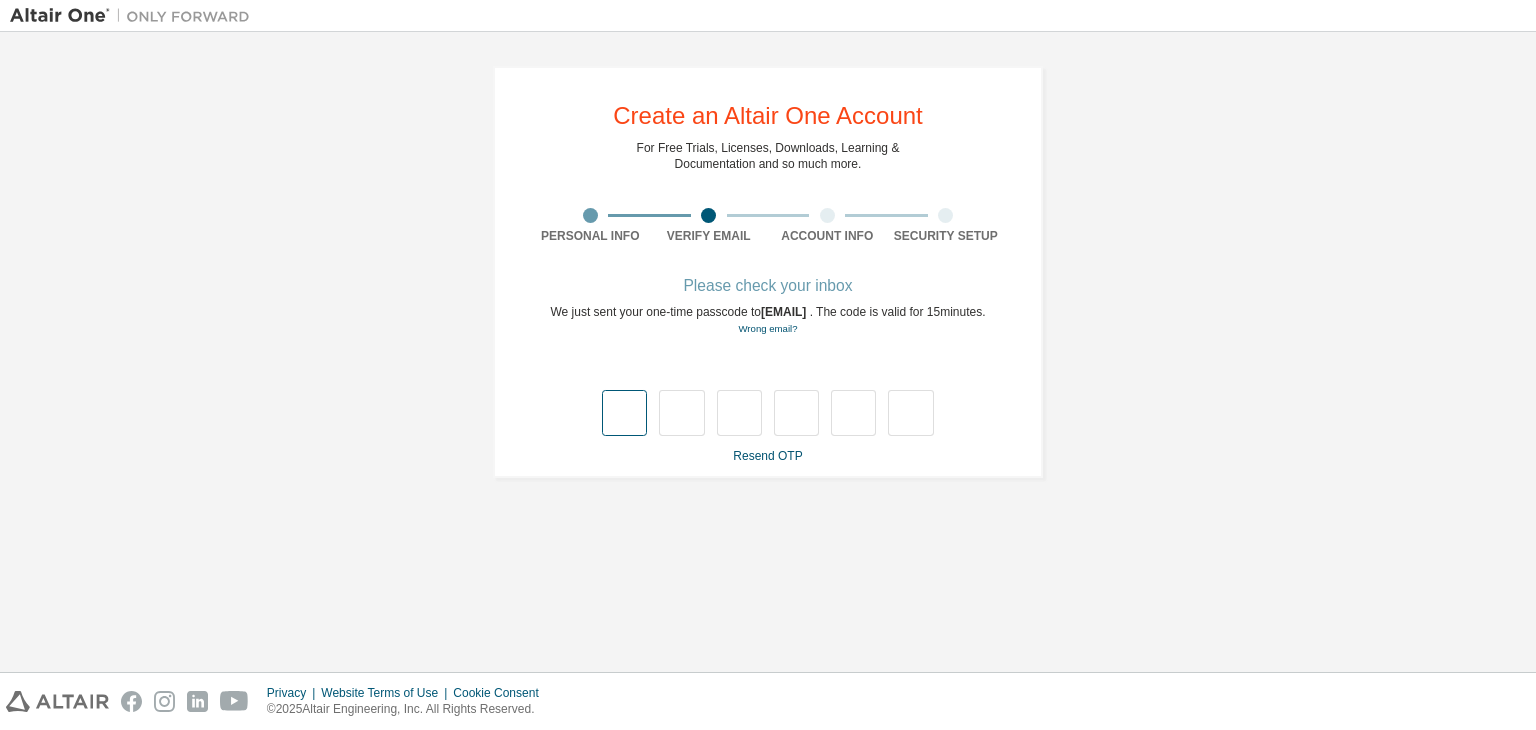click at bounding box center (624, 413) 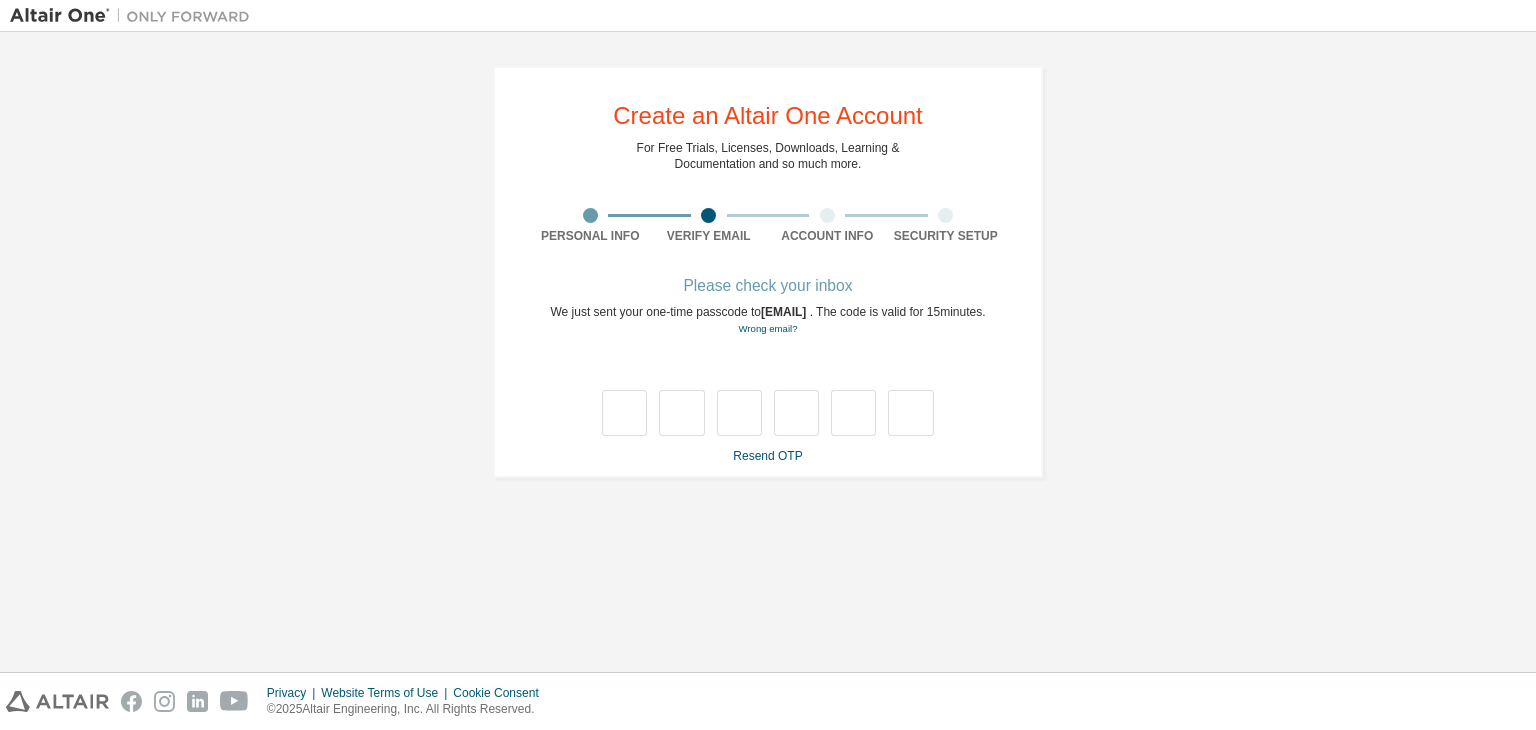 type on "*" 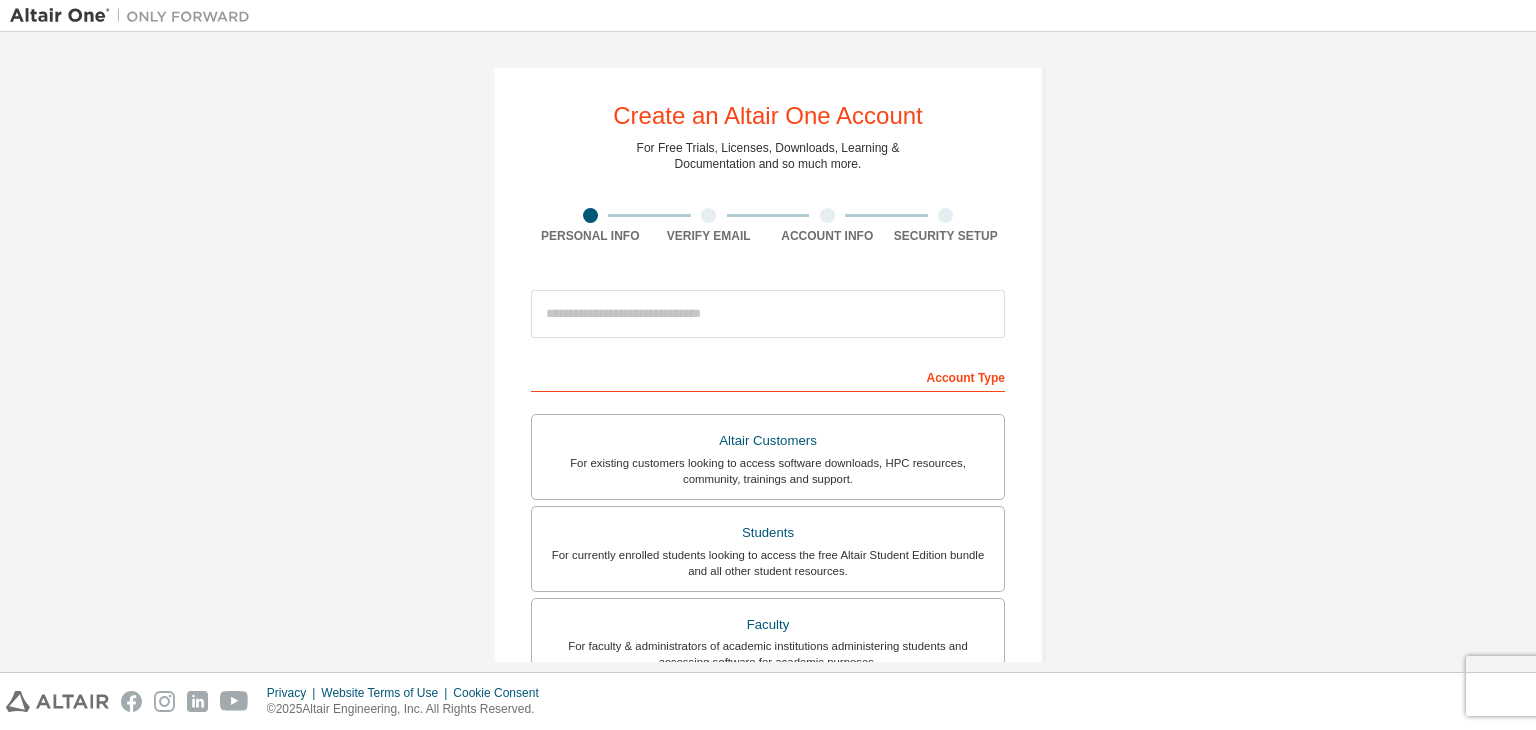 scroll, scrollTop: 0, scrollLeft: 0, axis: both 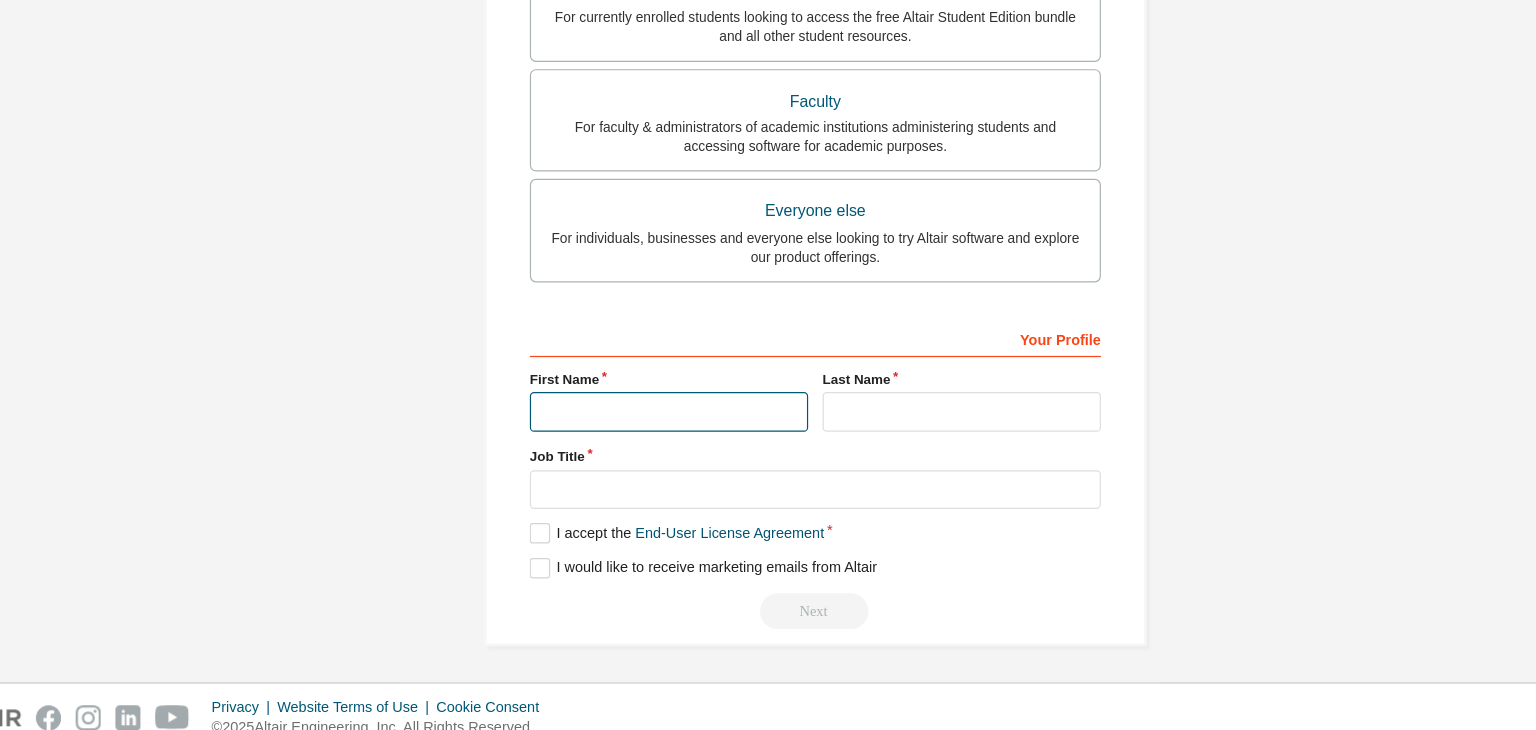 click at bounding box center [646, 447] 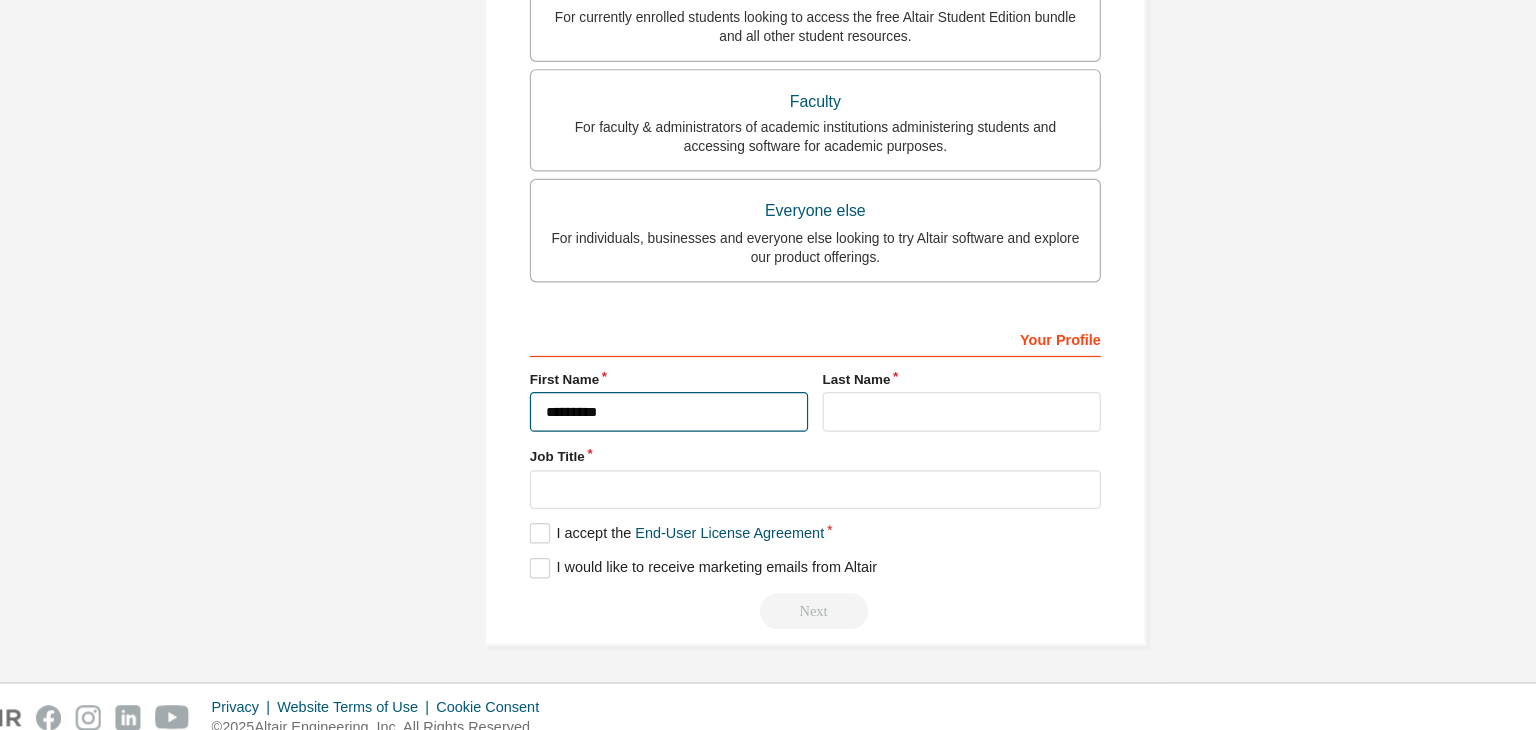 type on "*********" 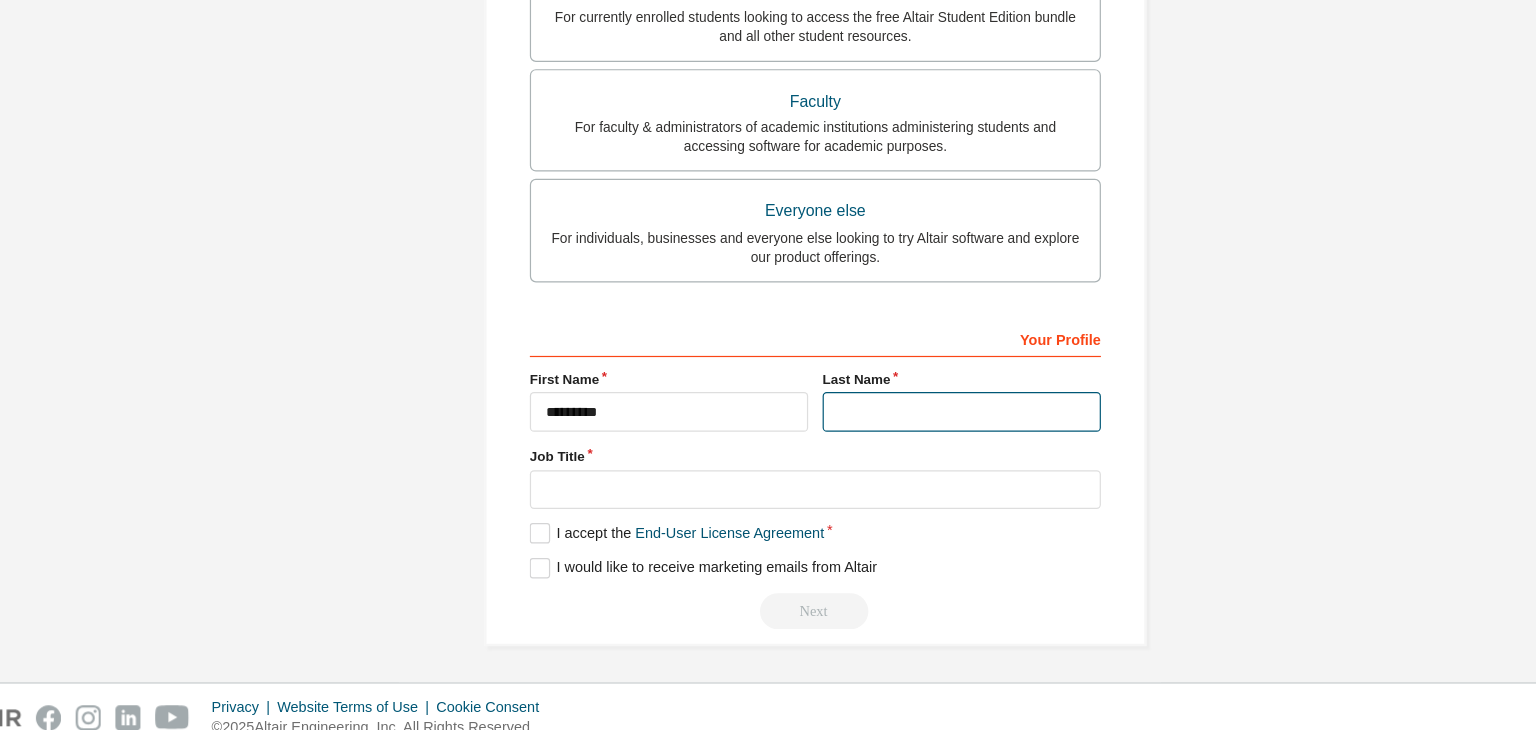 click at bounding box center (889, 447) 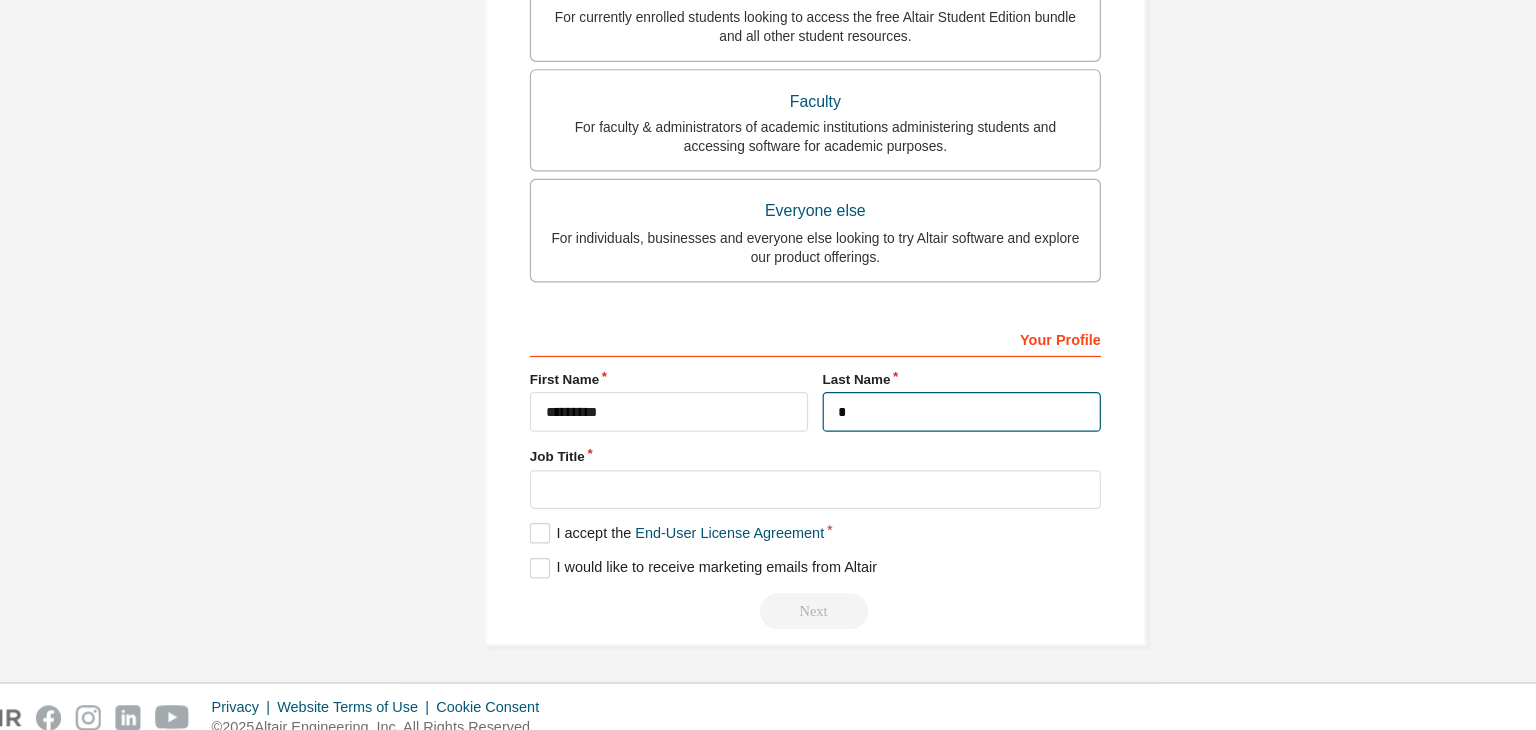 type on "*" 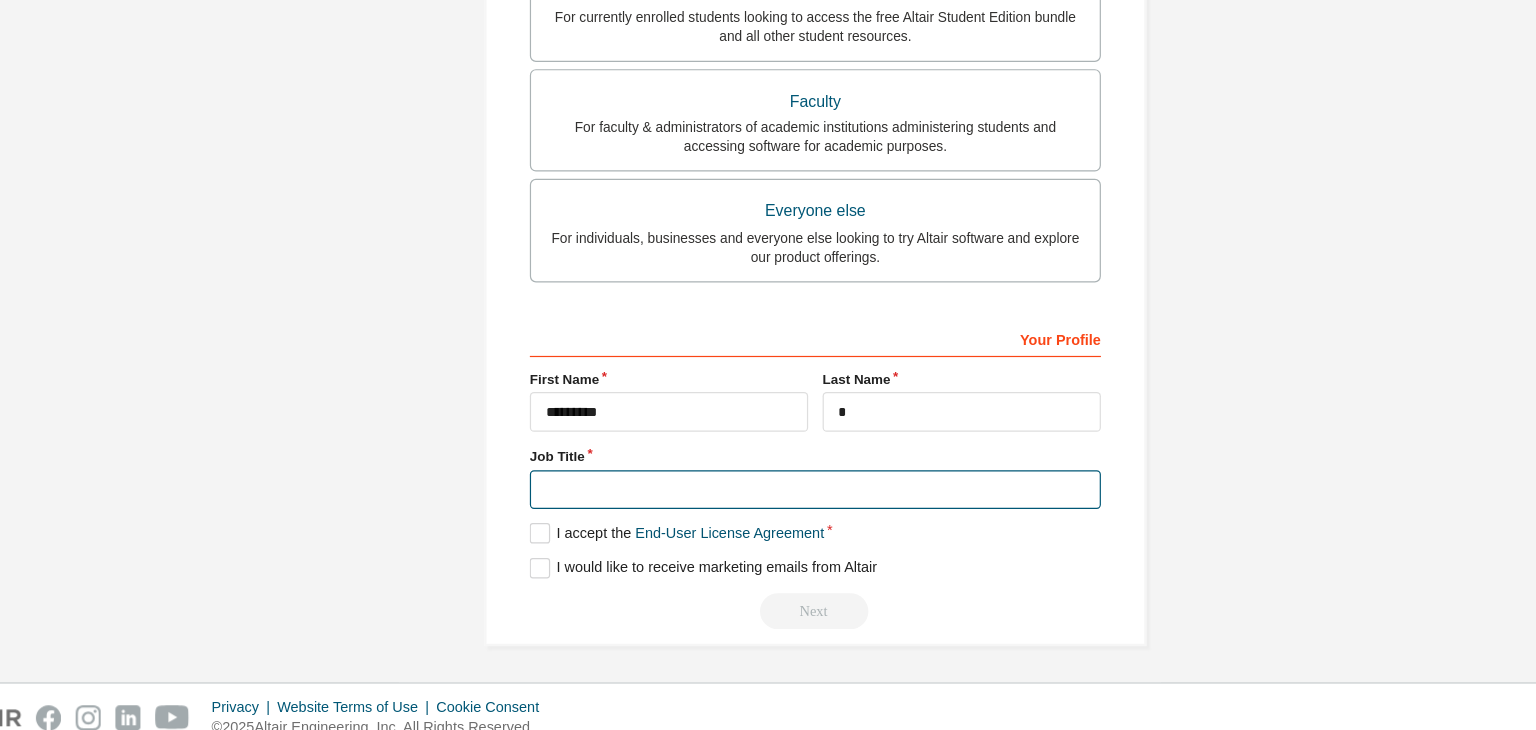 click at bounding box center [768, 512] 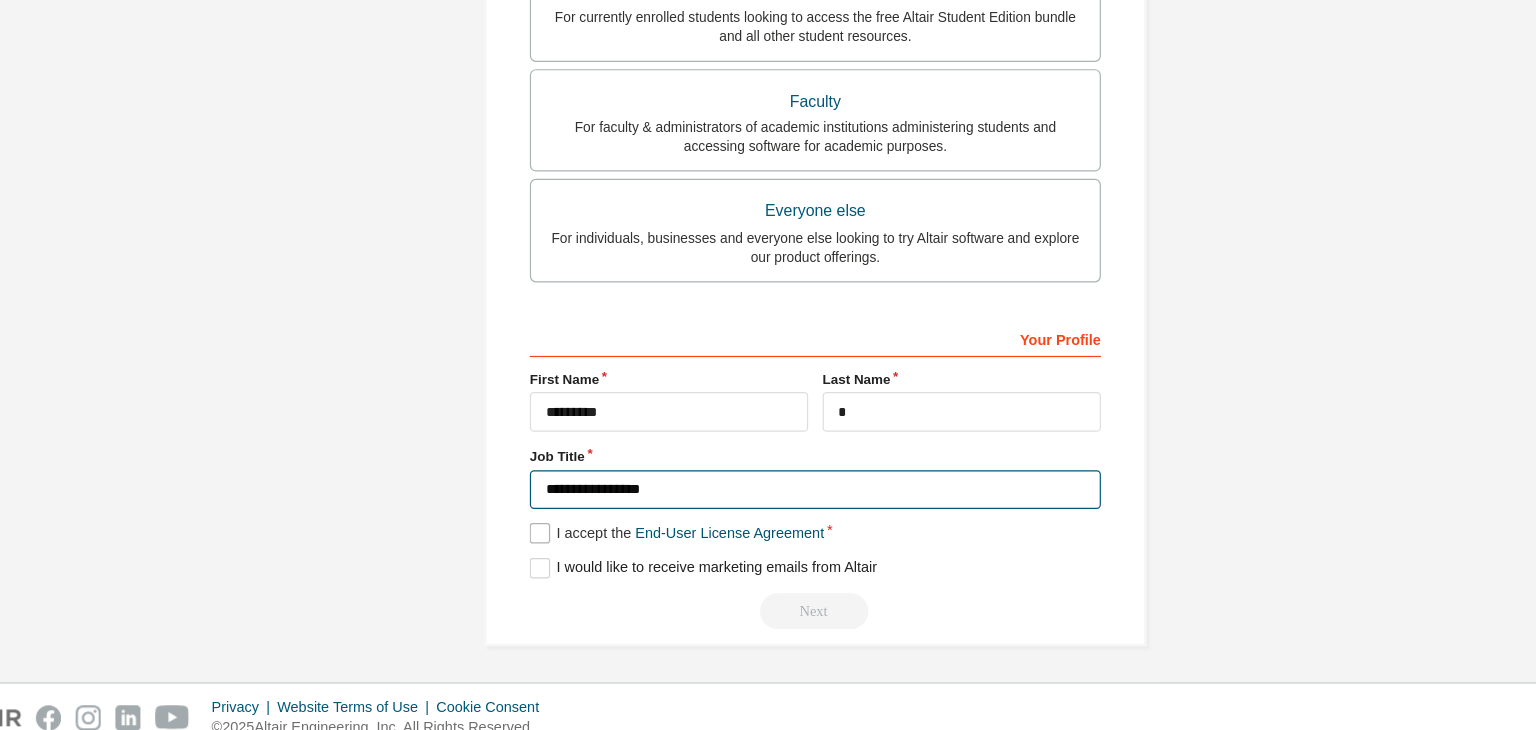 type on "**********" 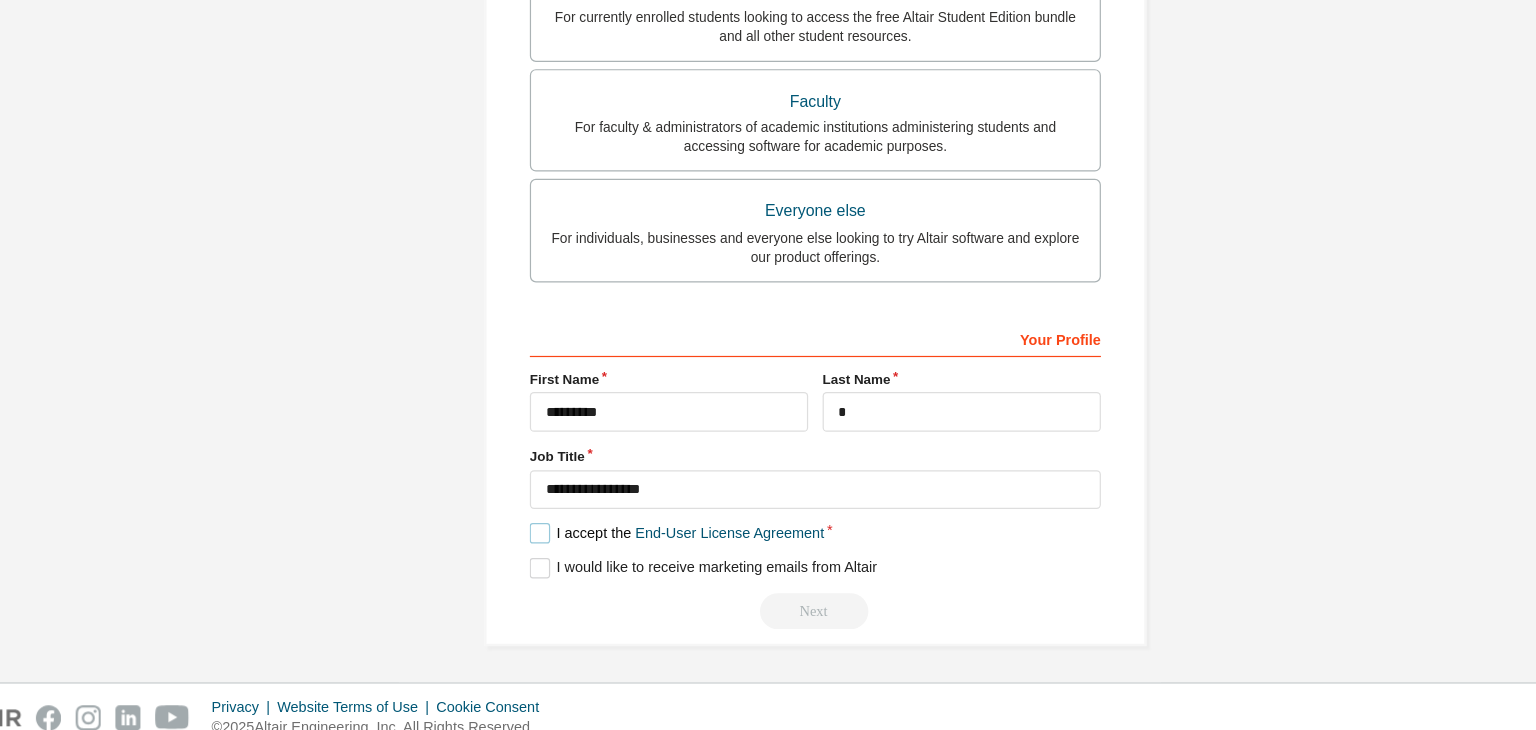 click on "I accept the    End-User License Agreement" at bounding box center [653, 548] 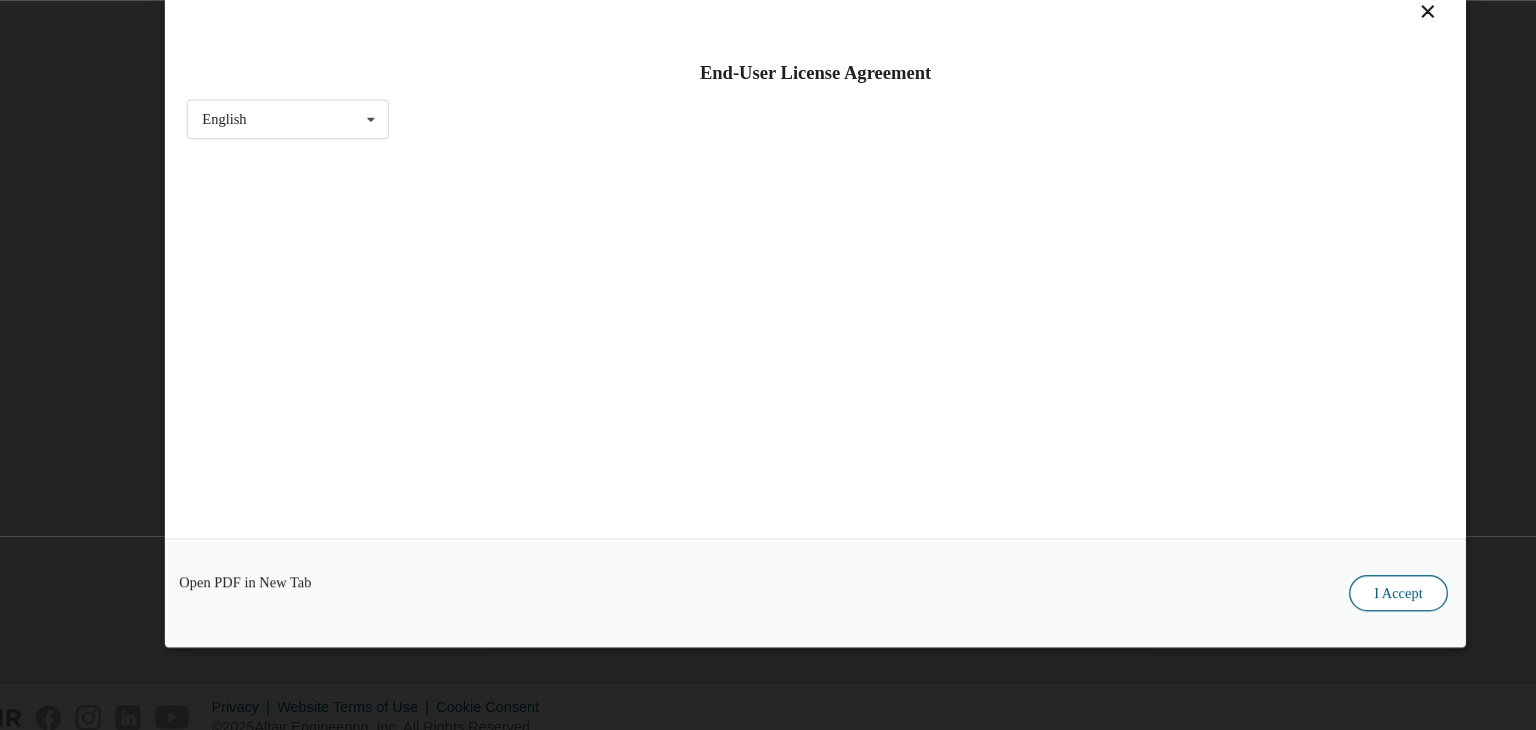 click on "I Accept" at bounding box center (1252, 598) 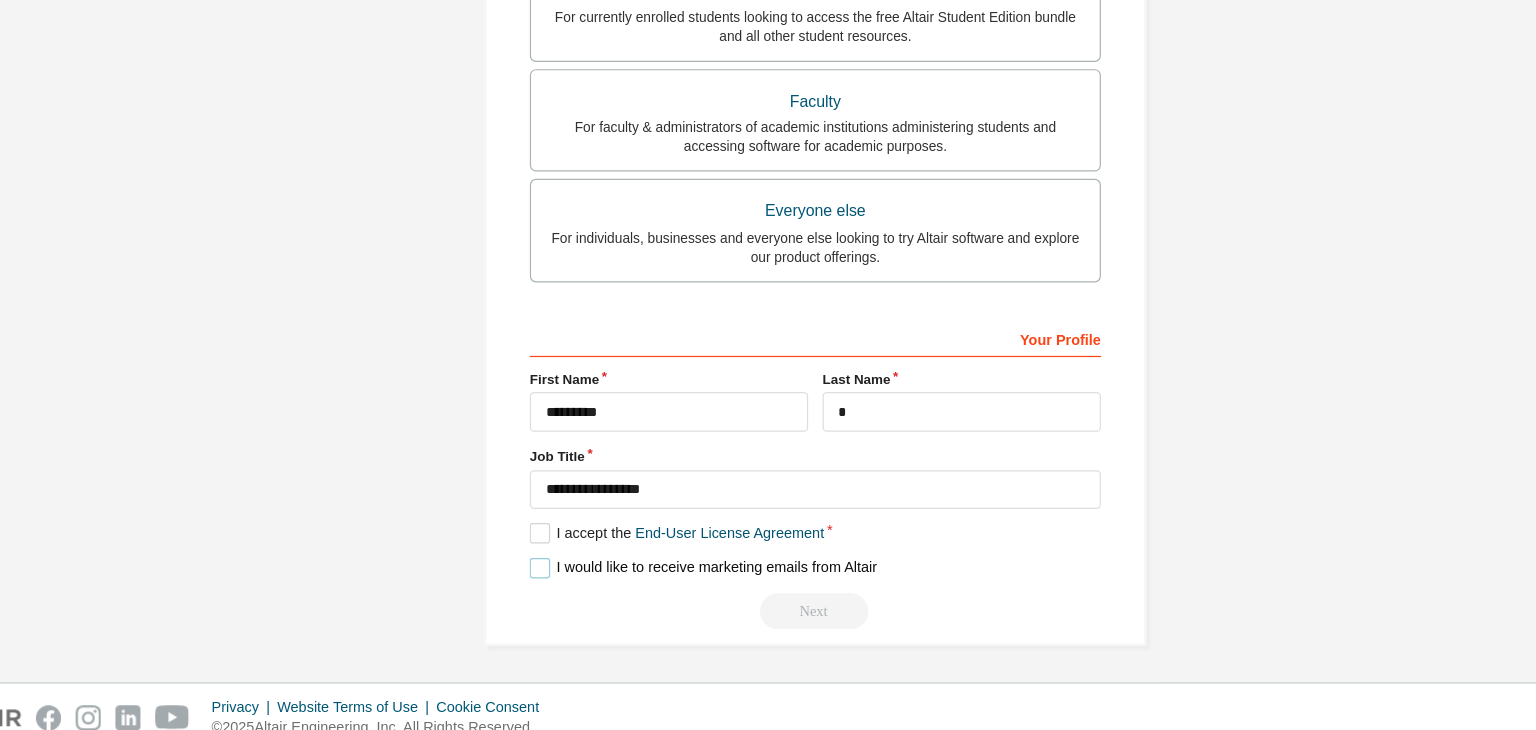 click on "I would like to receive marketing emails from Altair" at bounding box center [675, 577] 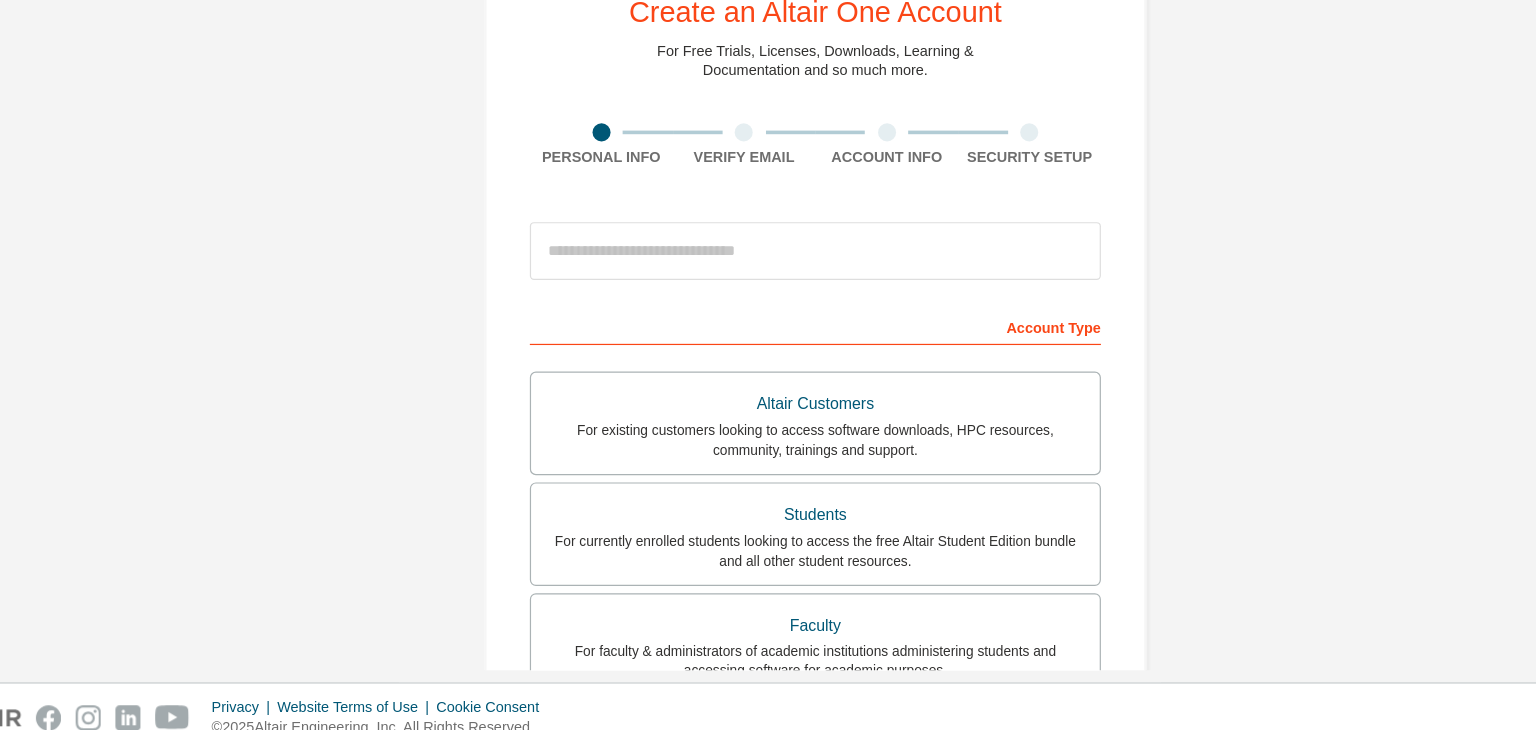 scroll, scrollTop: 202, scrollLeft: 0, axis: vertical 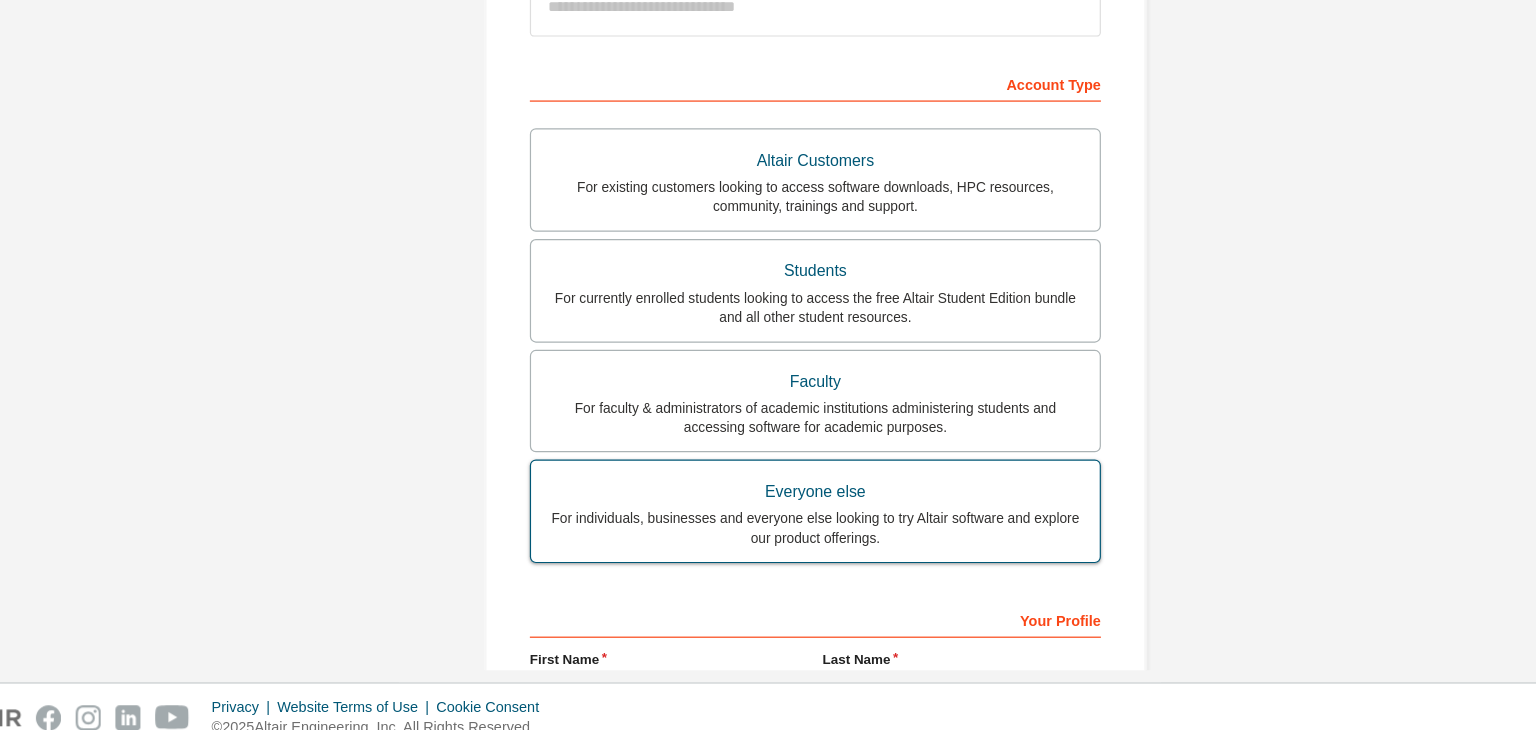 click on "For individuals, businesses and everyone else looking to try Altair software and explore our product offerings." at bounding box center (768, 544) 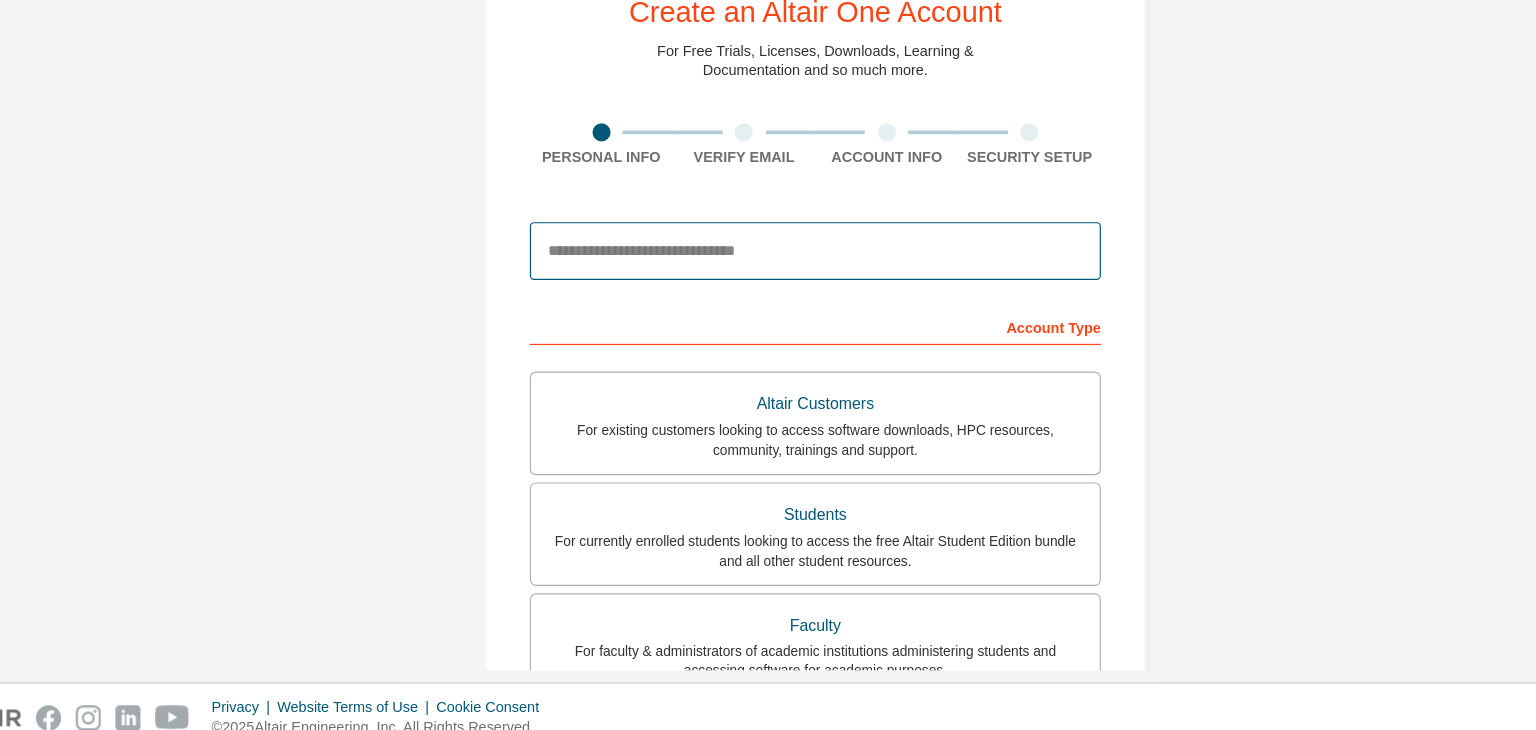 click at bounding box center (768, 314) 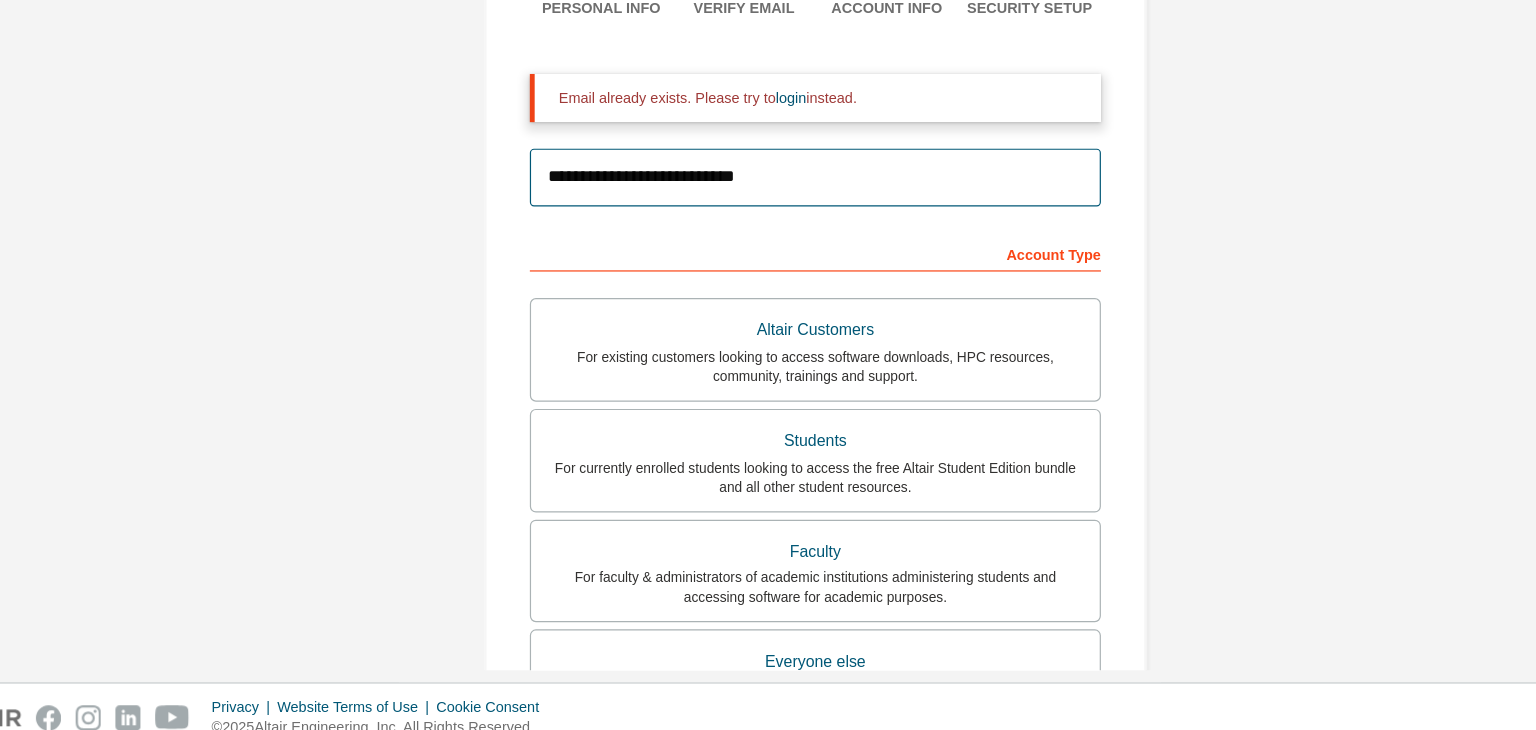 scroll, scrollTop: 0, scrollLeft: 0, axis: both 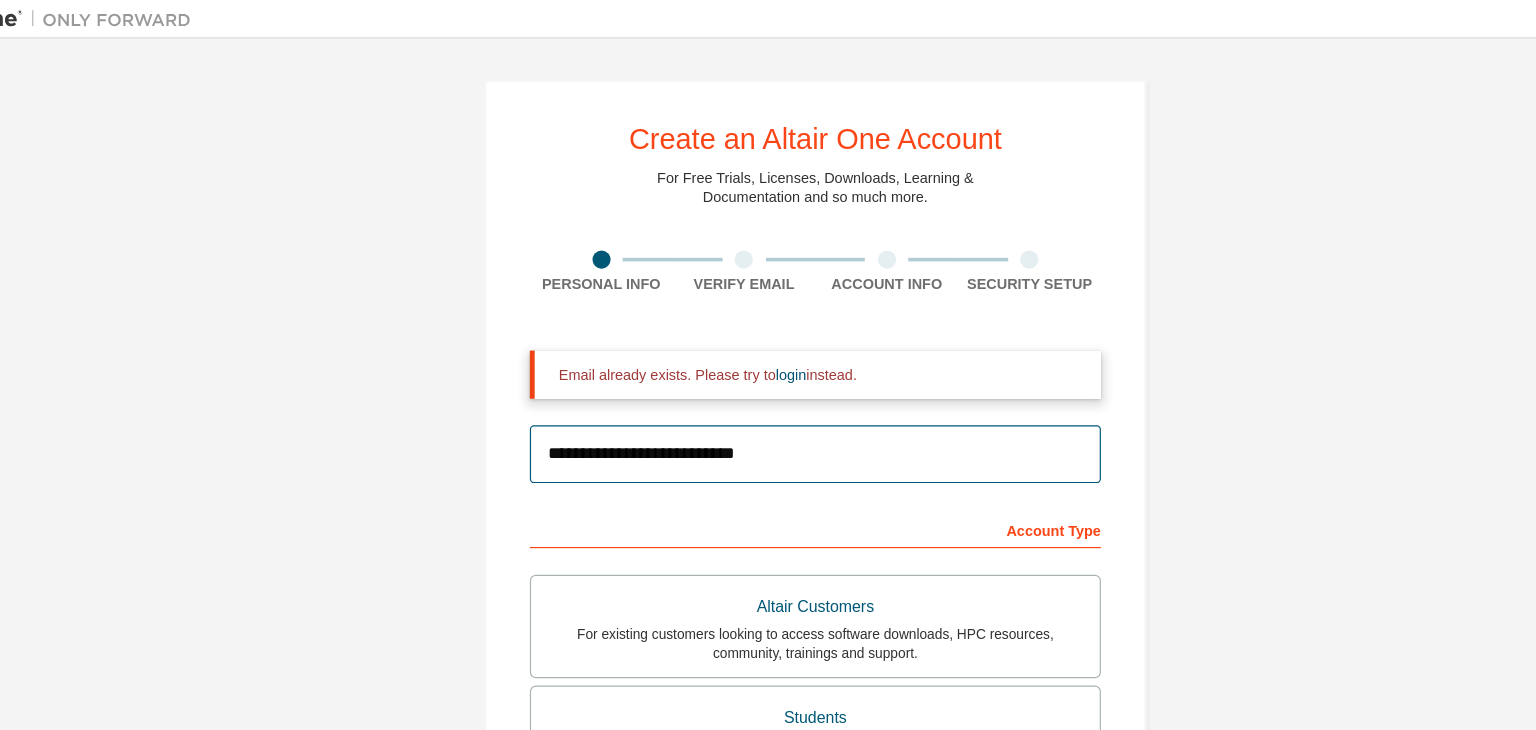 click on "**********" at bounding box center (768, 377) 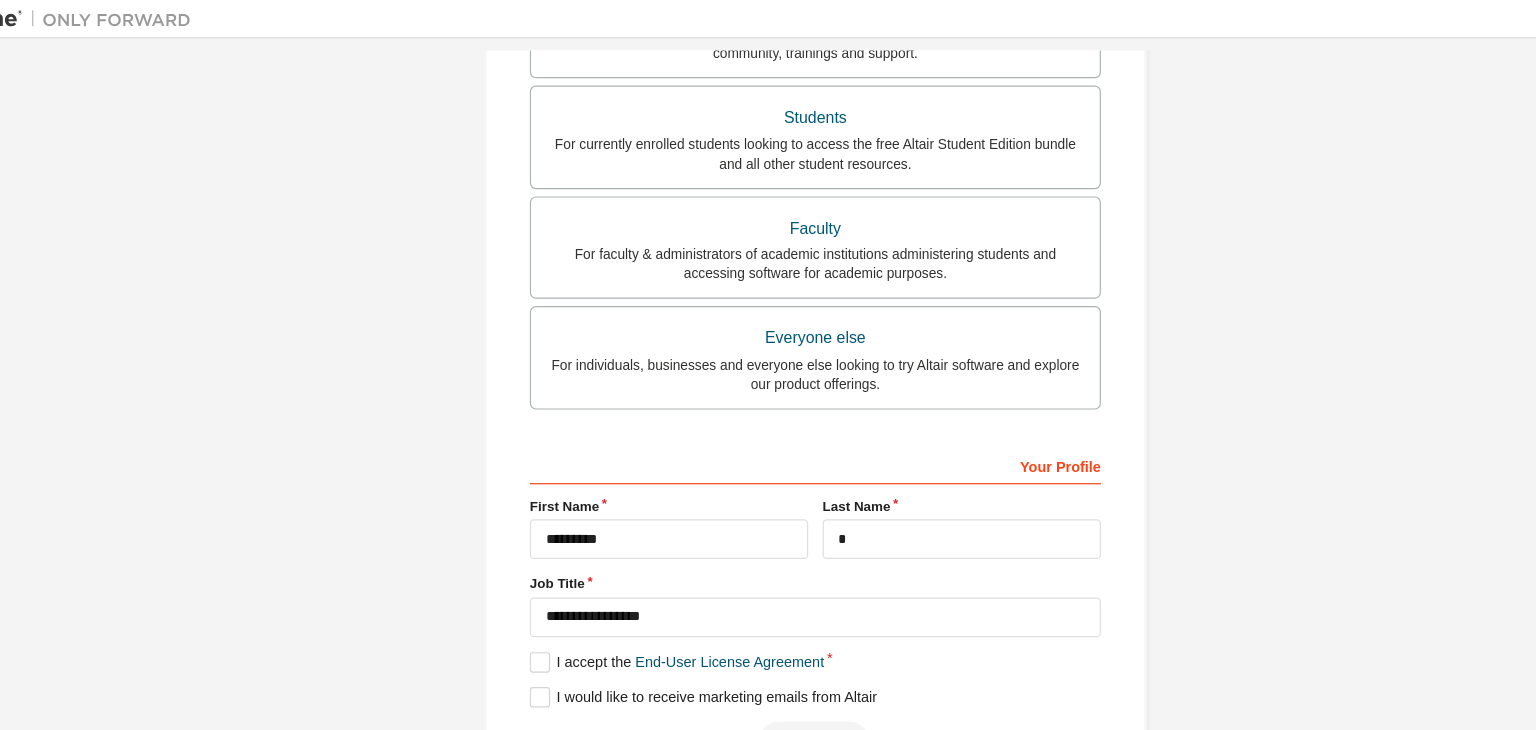 scroll, scrollTop: 0, scrollLeft: 0, axis: both 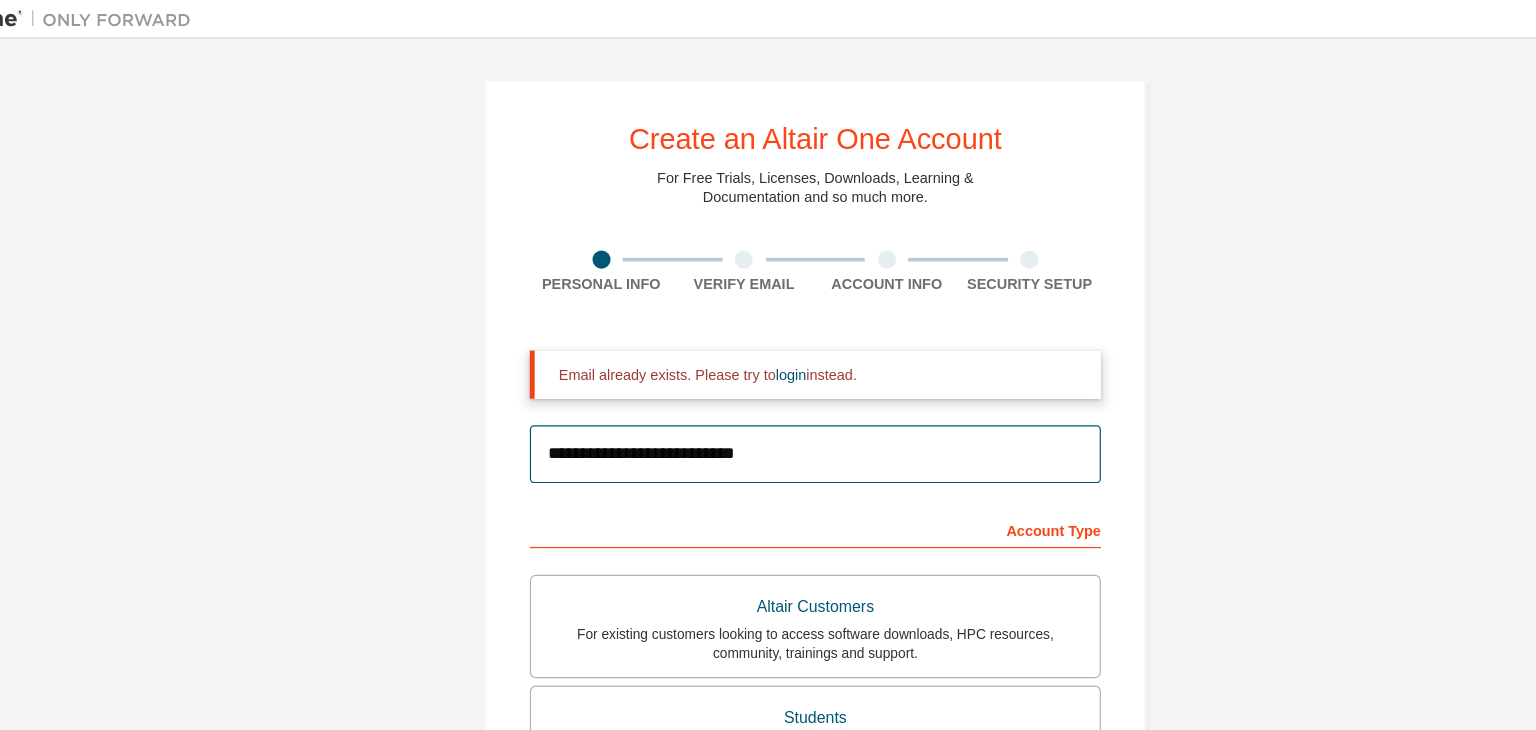 type on "**********" 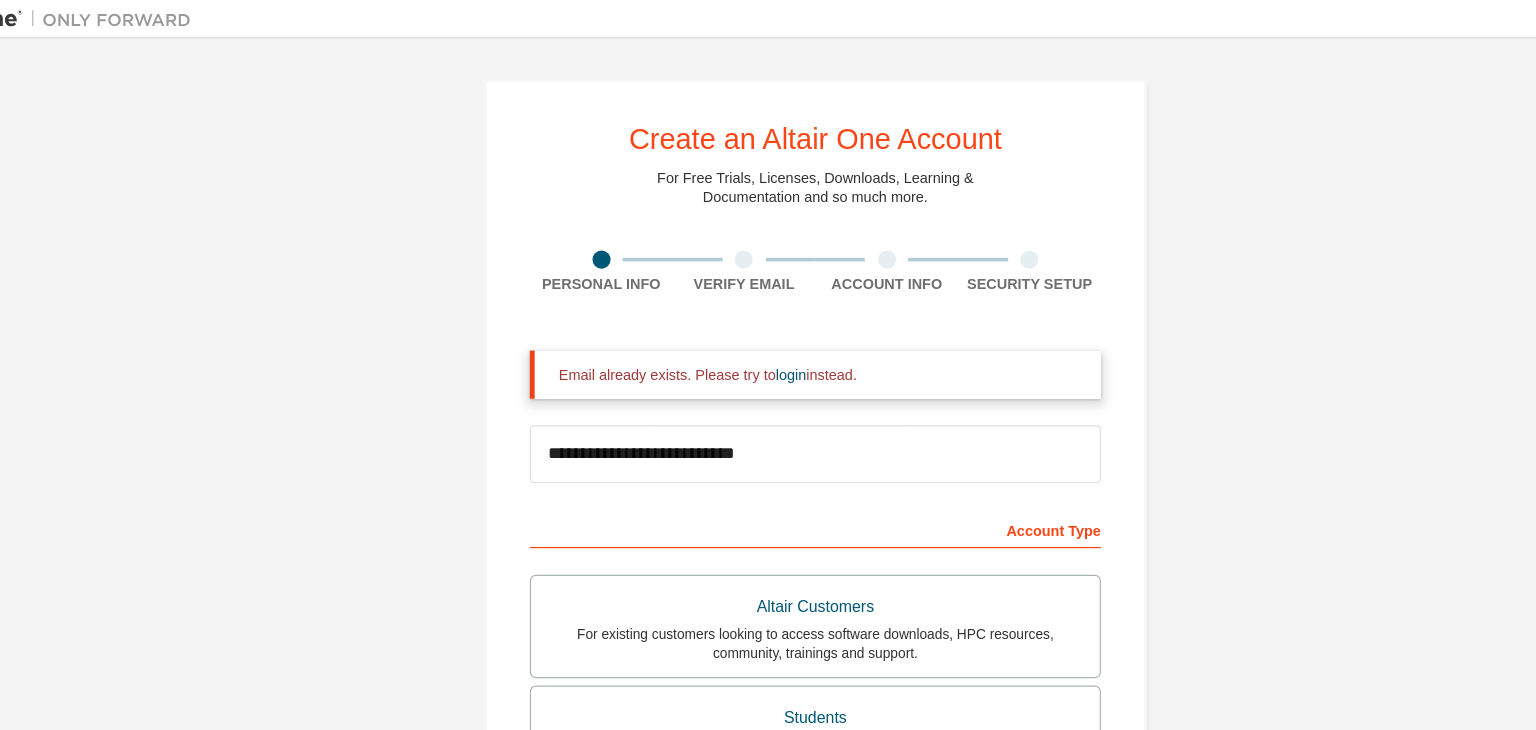 click on "Verify Email" at bounding box center (709, 236) 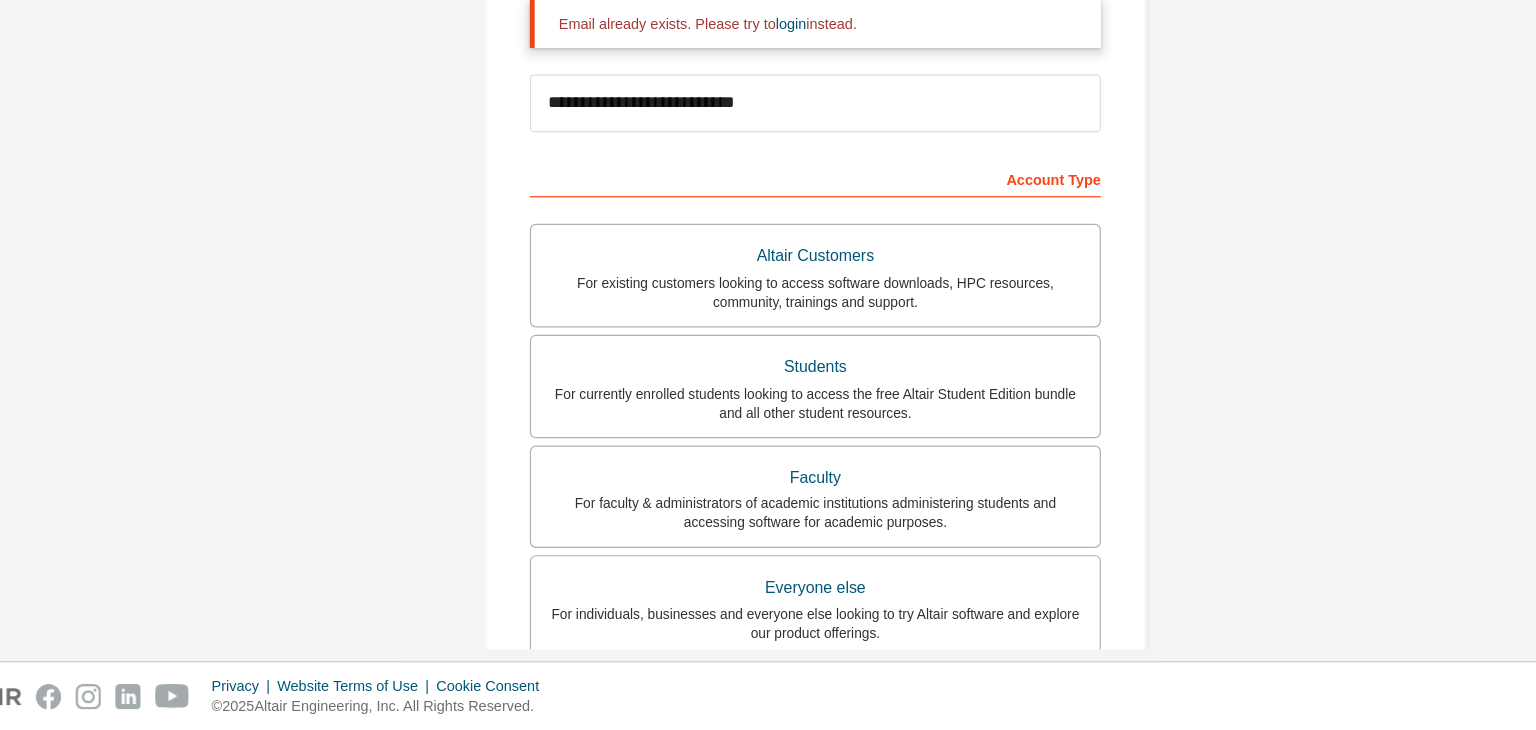 scroll, scrollTop: 0, scrollLeft: 0, axis: both 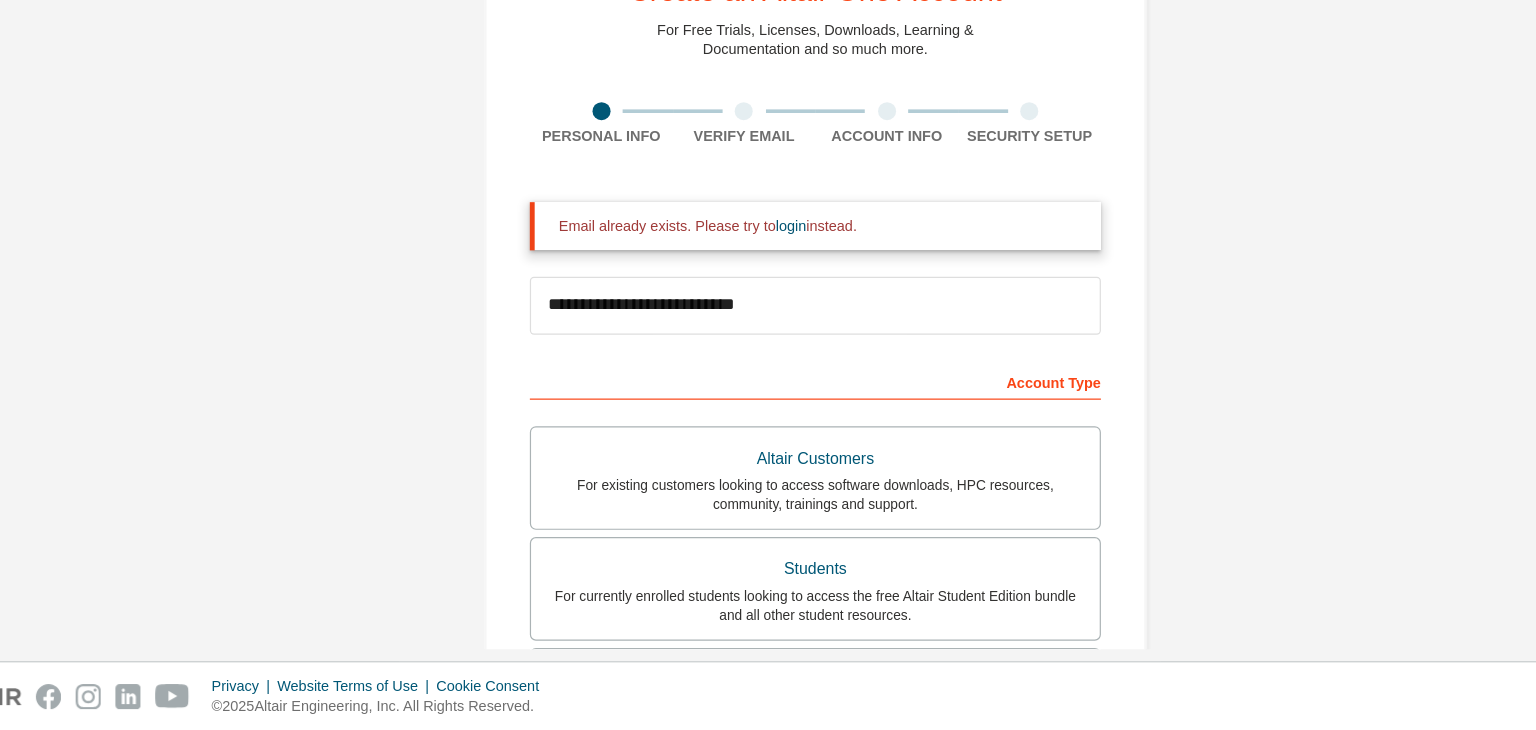 click on "Account Info" at bounding box center [827, 236] 